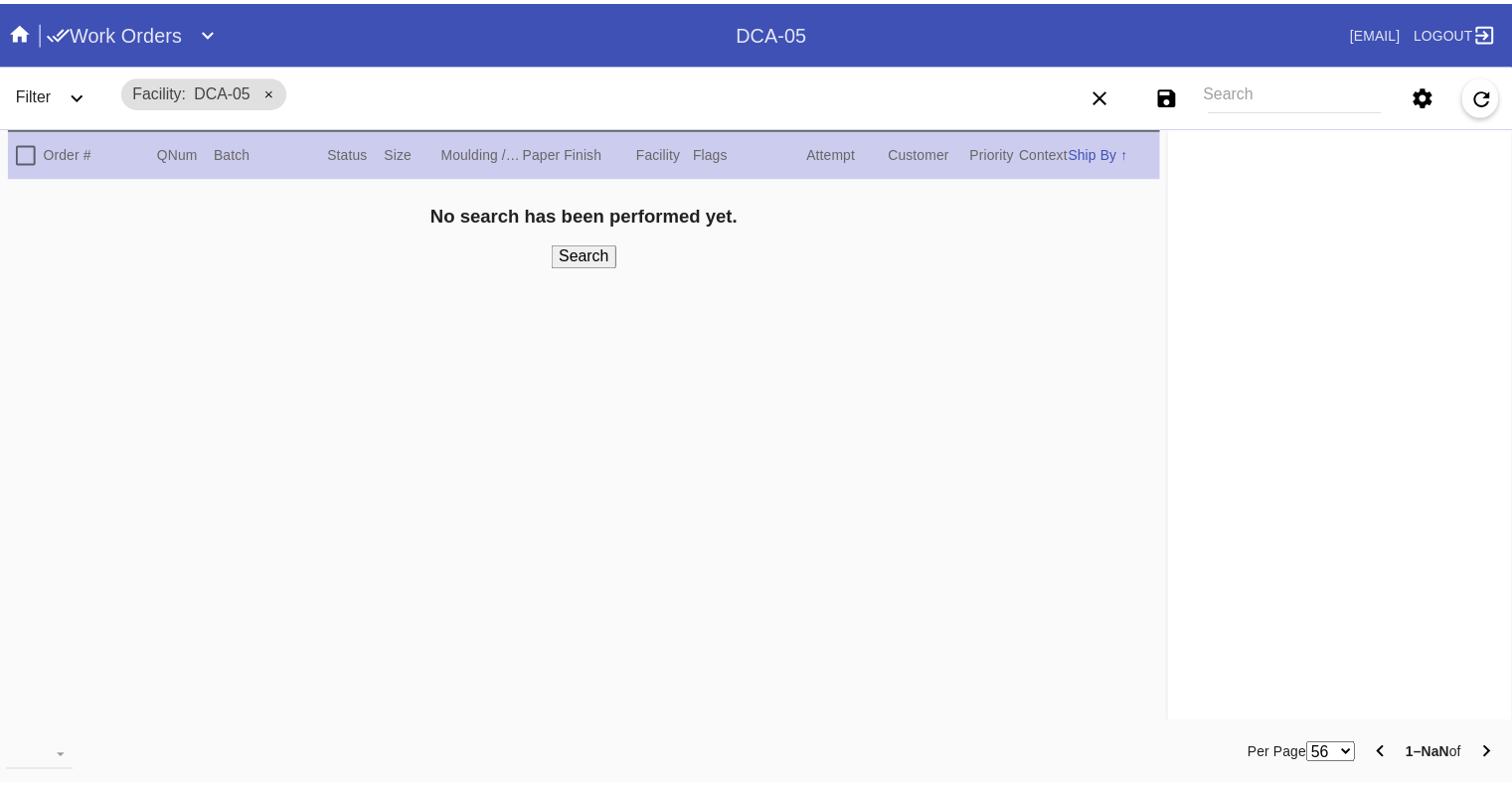 scroll, scrollTop: 0, scrollLeft: 0, axis: both 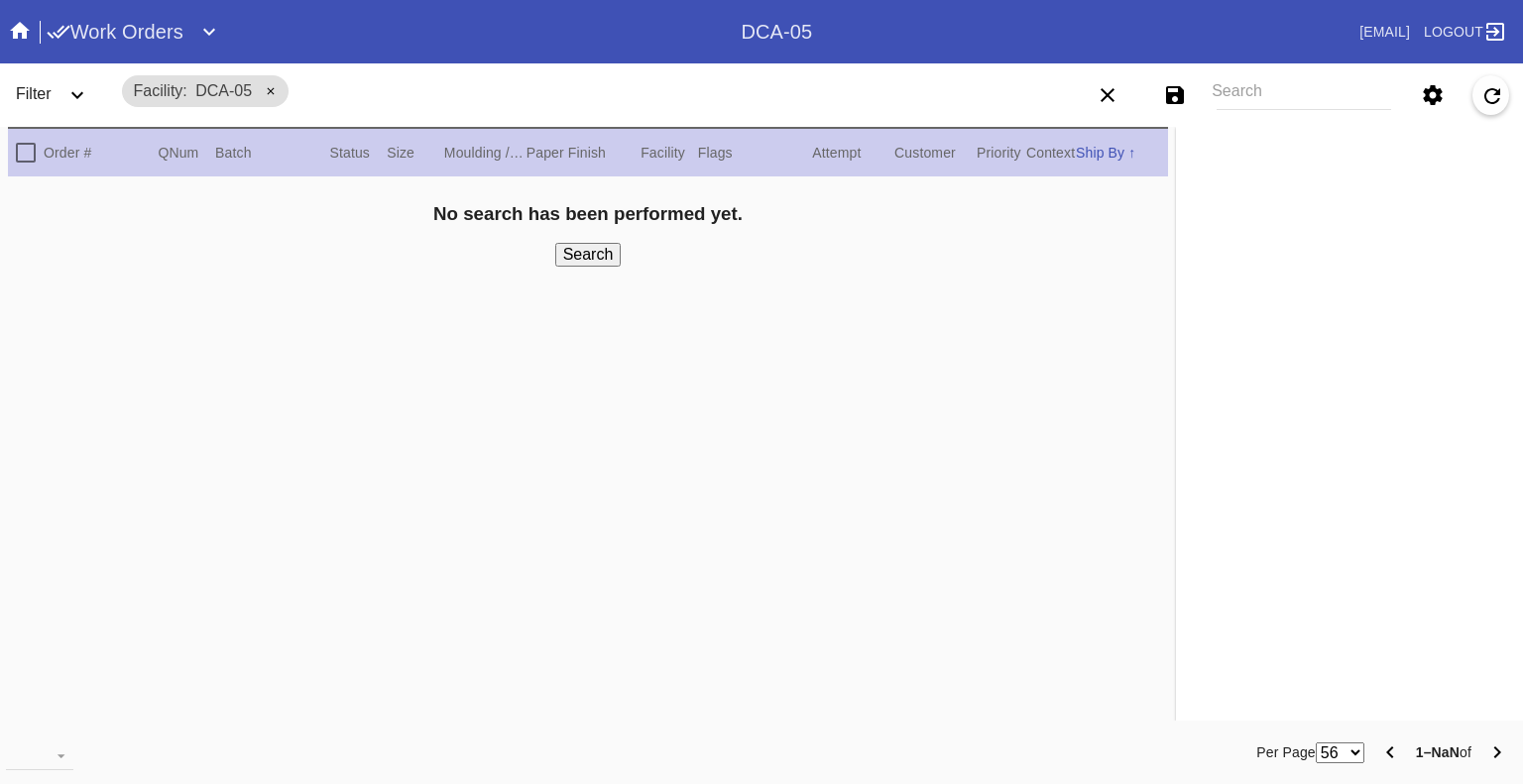 click on "Work Orders" at bounding box center [115, 32] 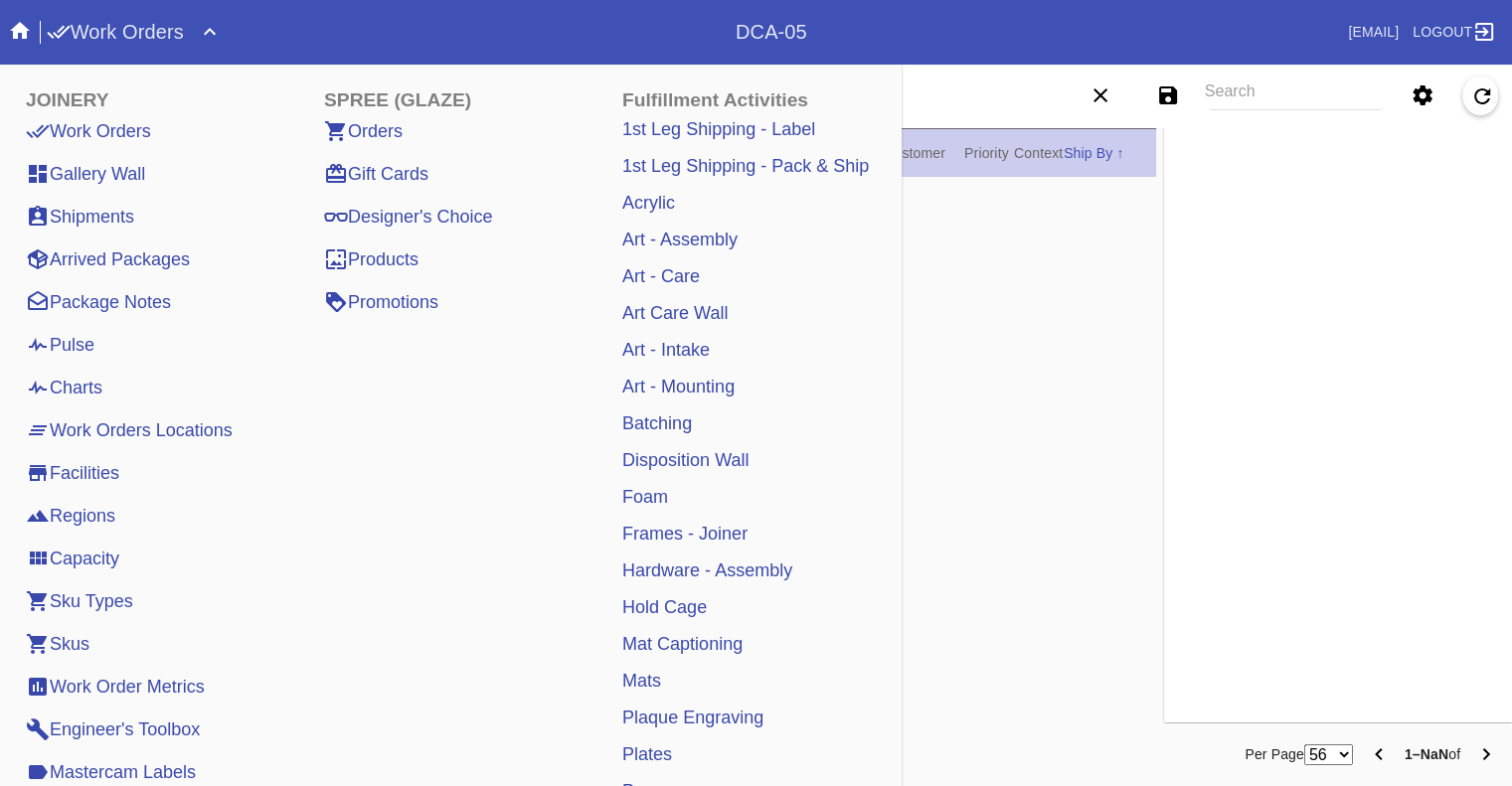 click on "Pulse" at bounding box center (60, 345) 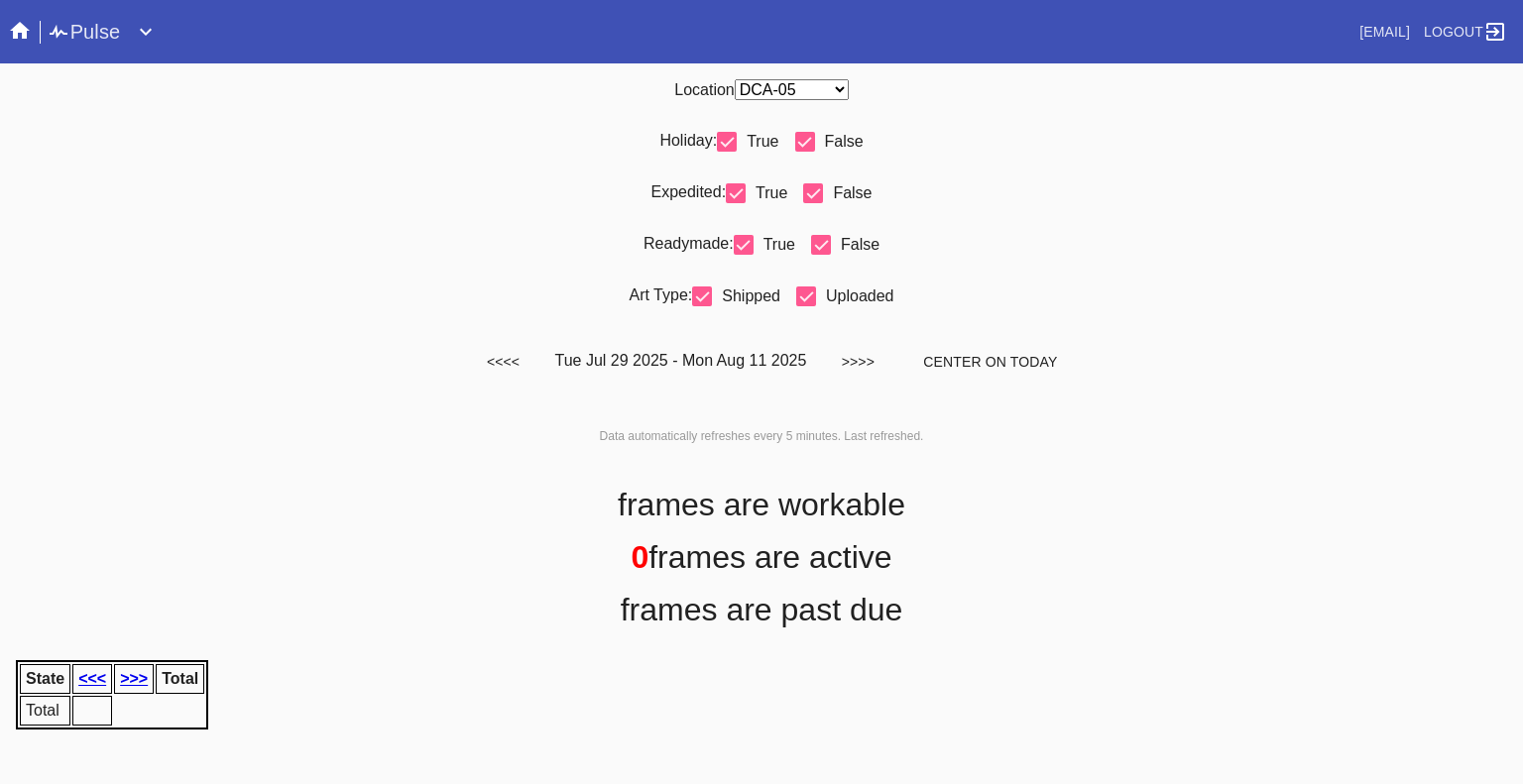 scroll, scrollTop: 0, scrollLeft: 0, axis: both 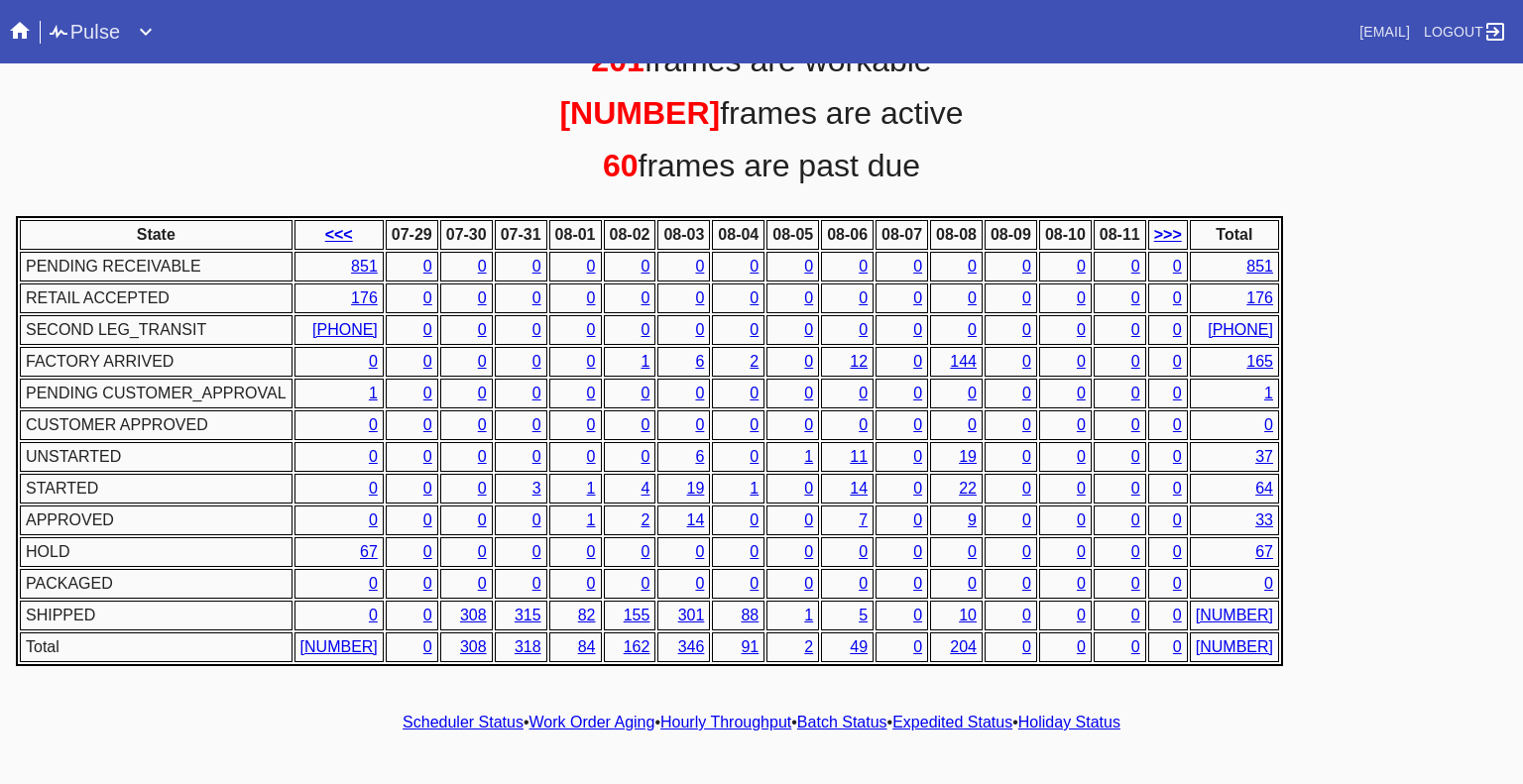 click on "Hourly Throughput" at bounding box center (726, 722) 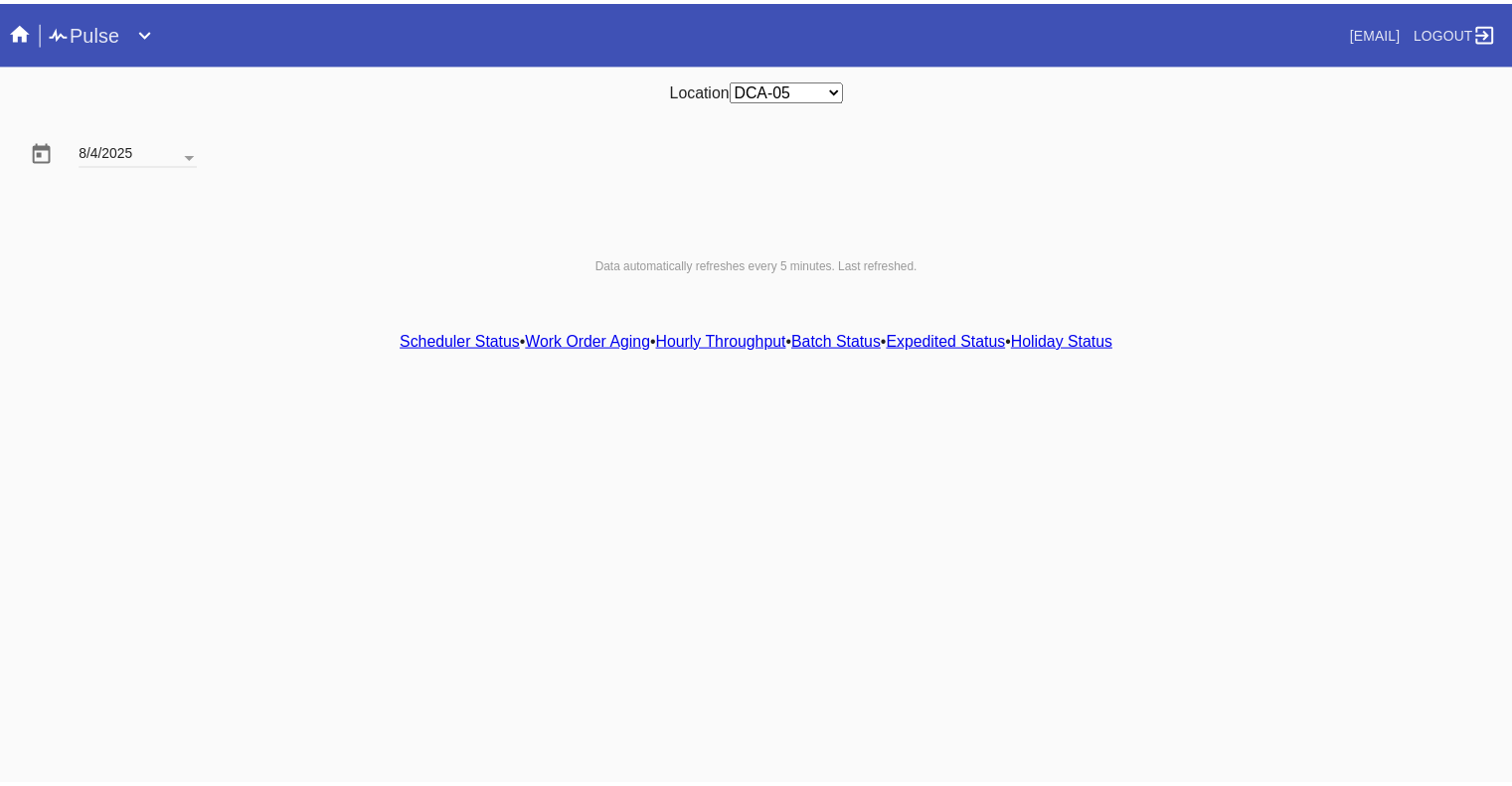 scroll, scrollTop: 0, scrollLeft: 0, axis: both 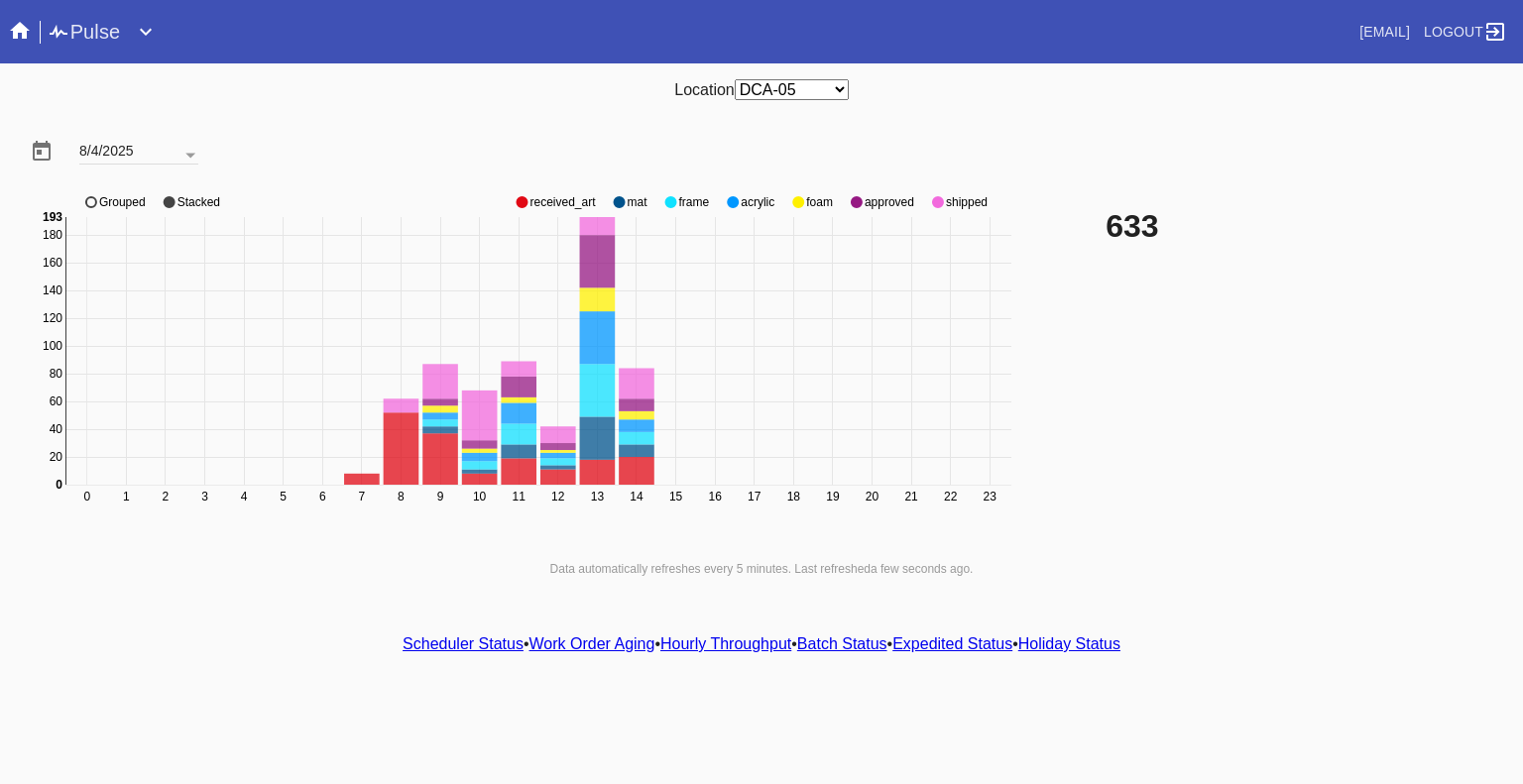 click 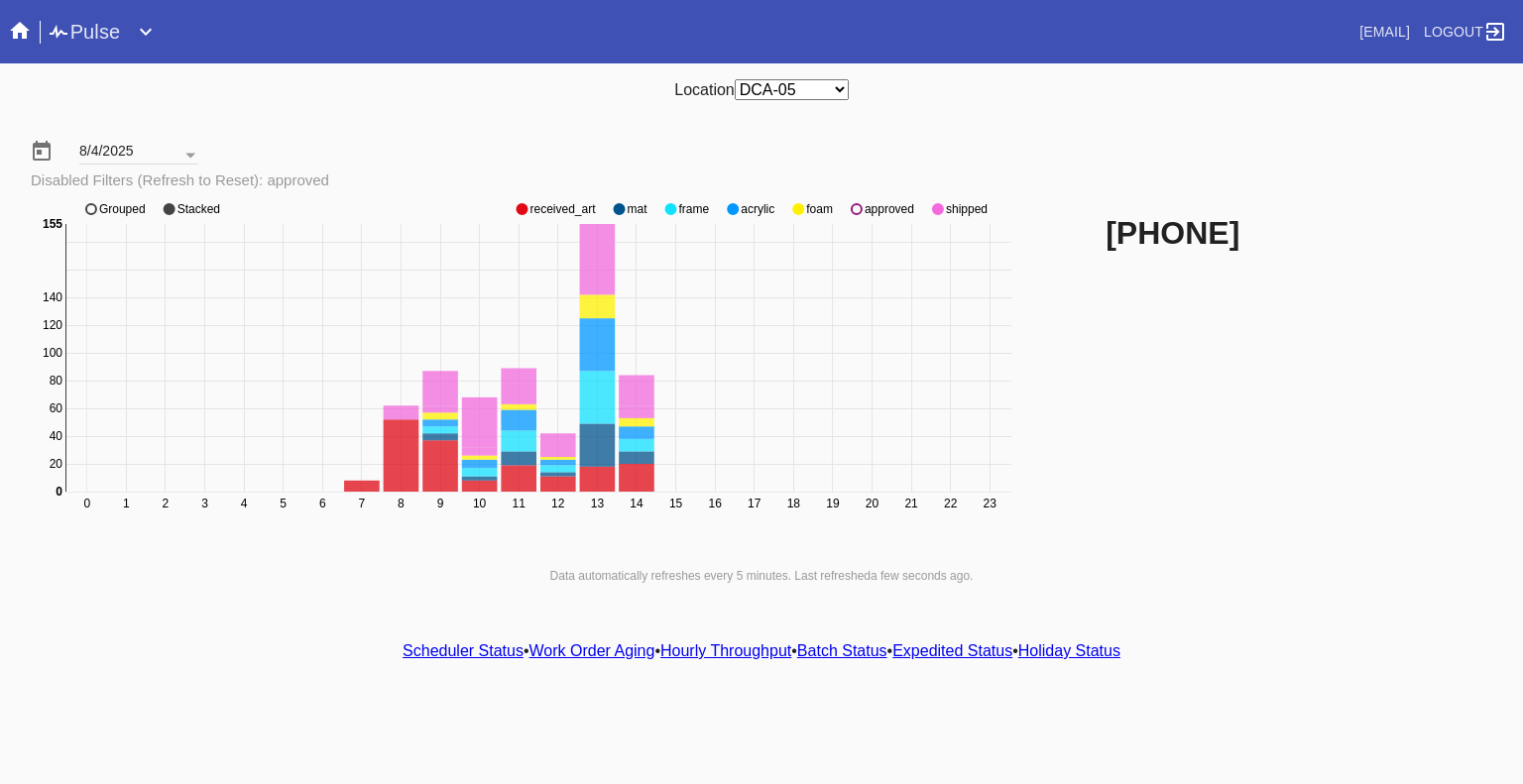 click on "0 1 2 3 4 5 6 7 8 9 10 11 12 13 14 15 16 17 18 19 20 21 22 23 0 20 40 60 80 100 120 140 160 180 0 155 received_art mat frame acrylic foam approved shipped Grouped Stacked" 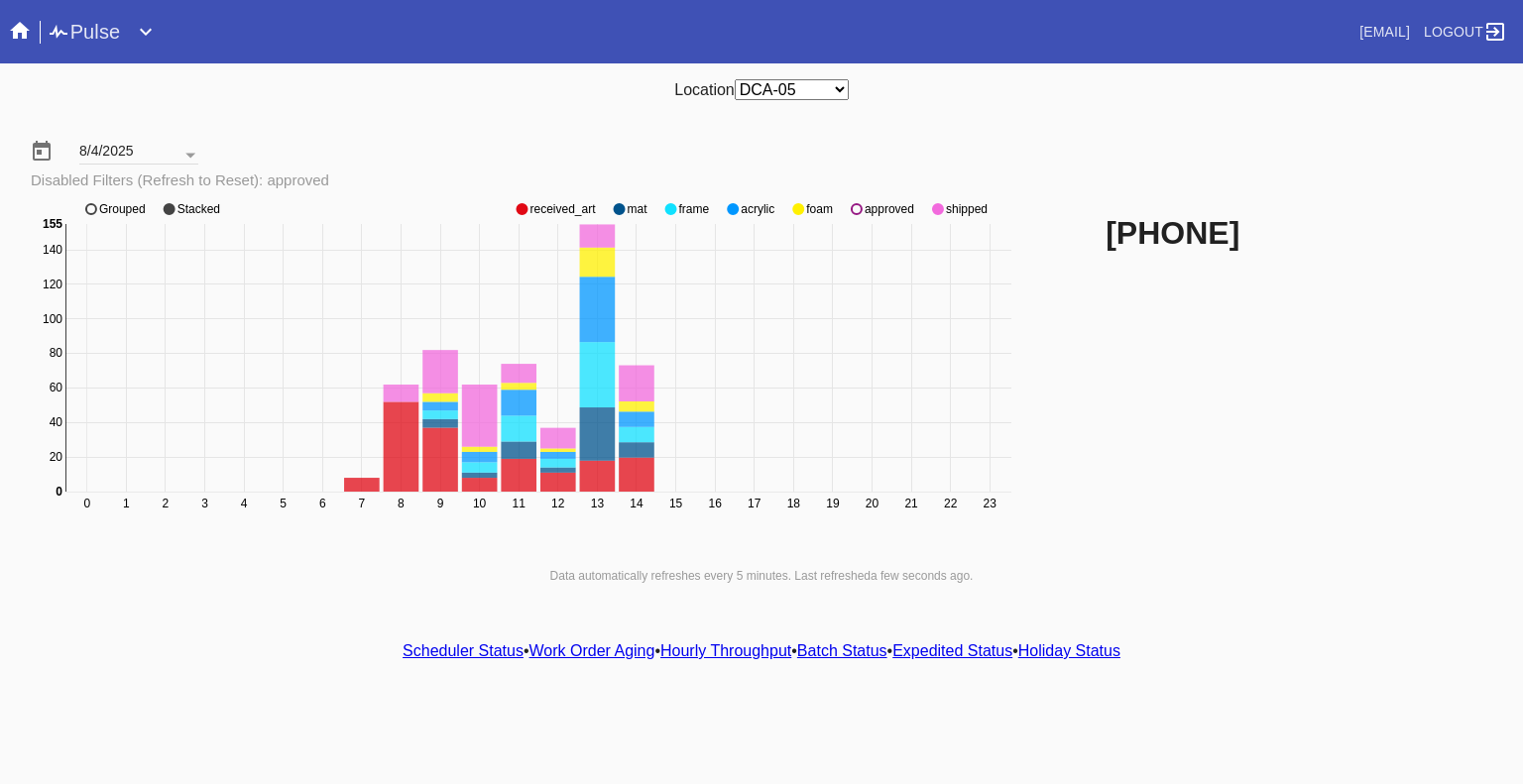 click 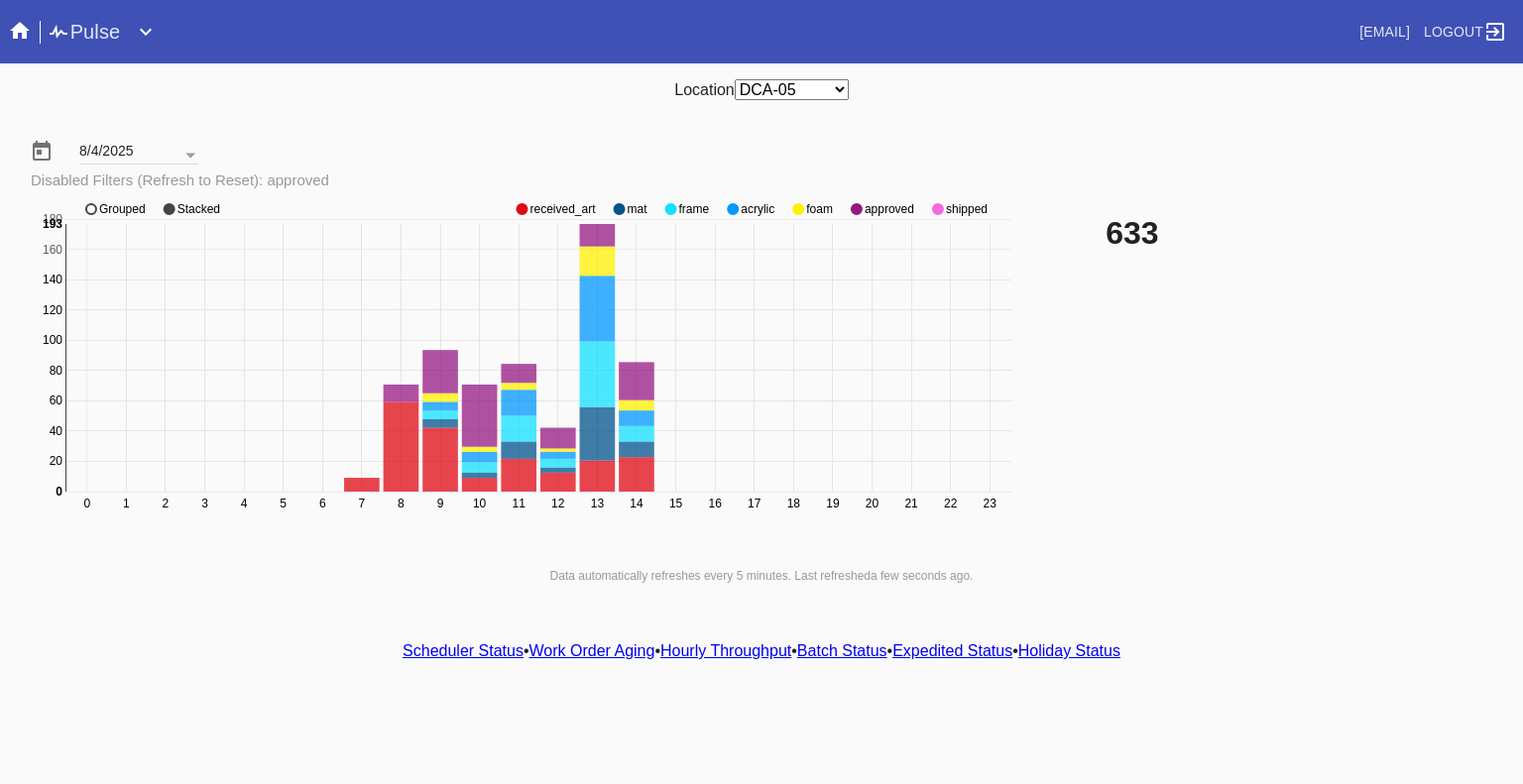 click 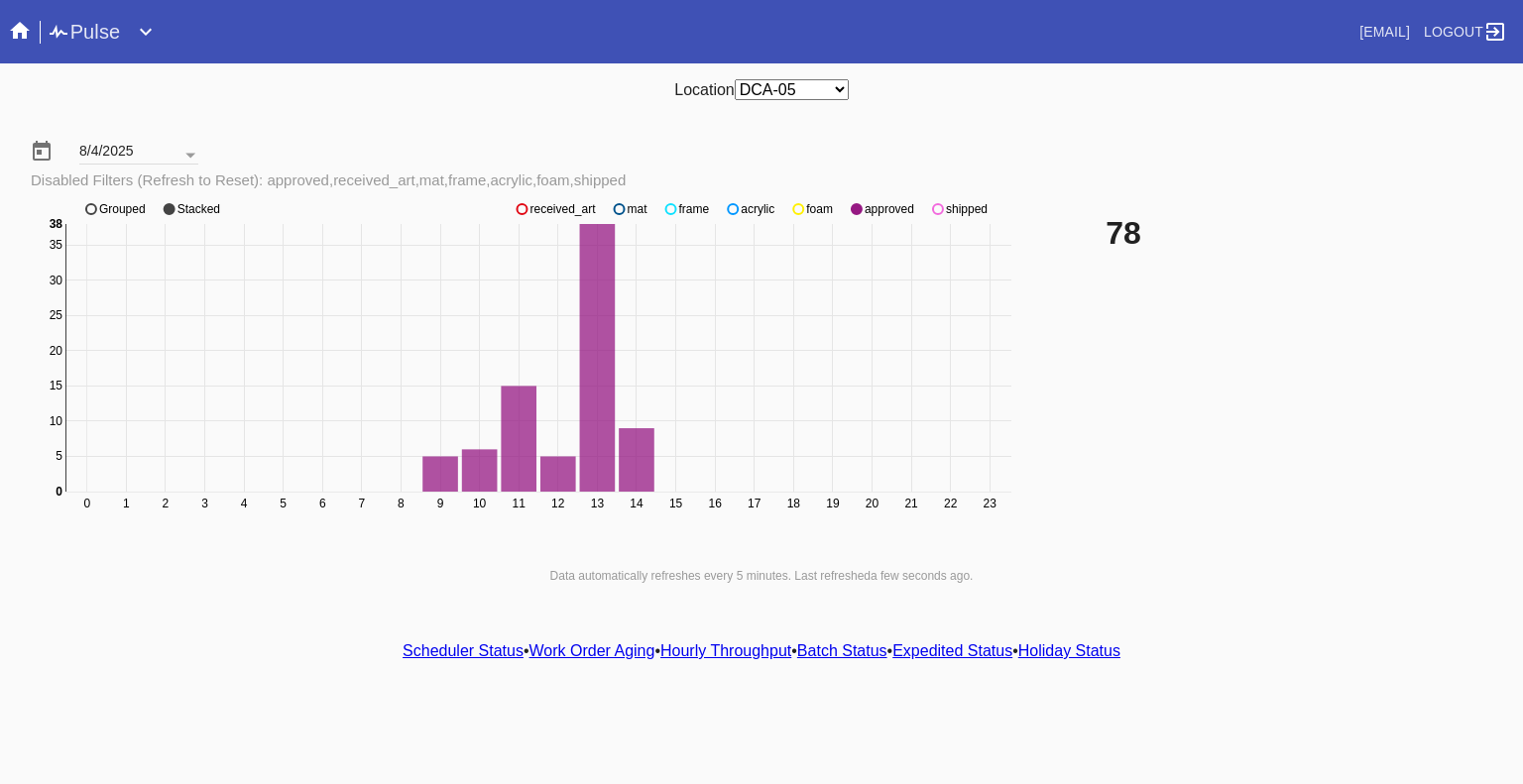 click on "0 1 2 3 4 5 6 7 8 9 10 11 12 13 14 15 16 17 18 19 20 21 22 23 0 5 10 15 20 25 30 35 0 38 received_art mat frame acrylic foam approved shipped Grouped Stacked" 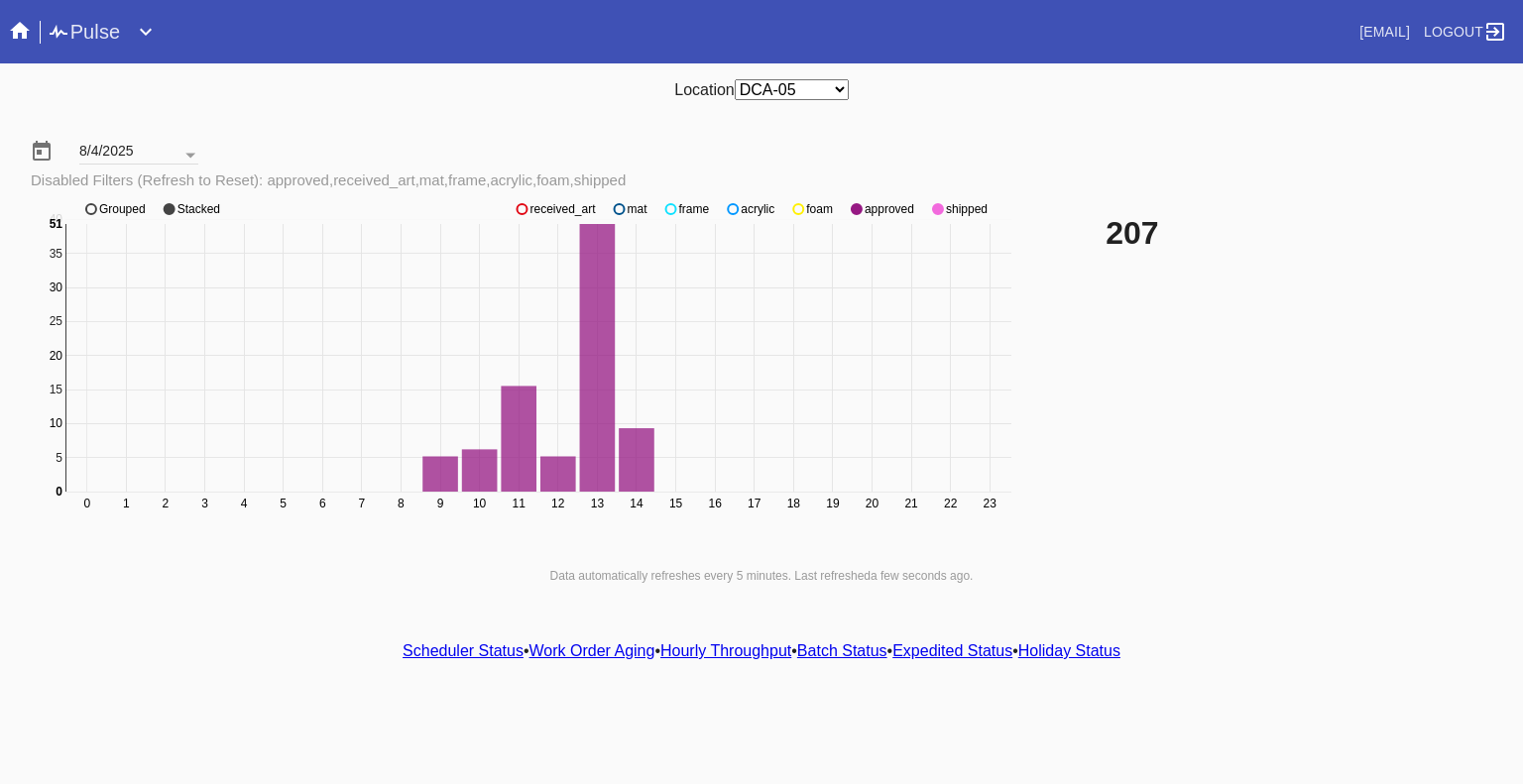 click 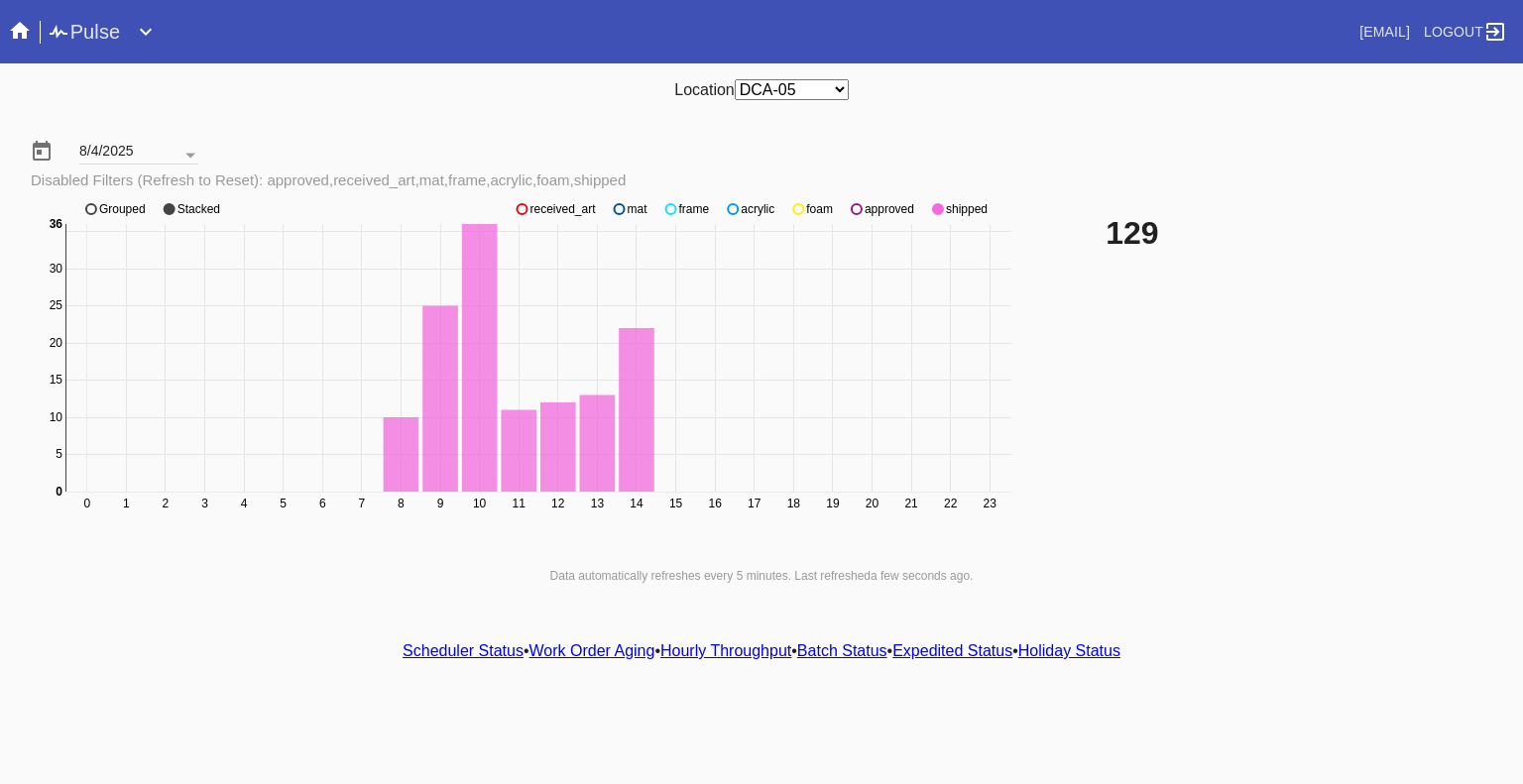 click on "Pulse" at bounding box center [83, 32] 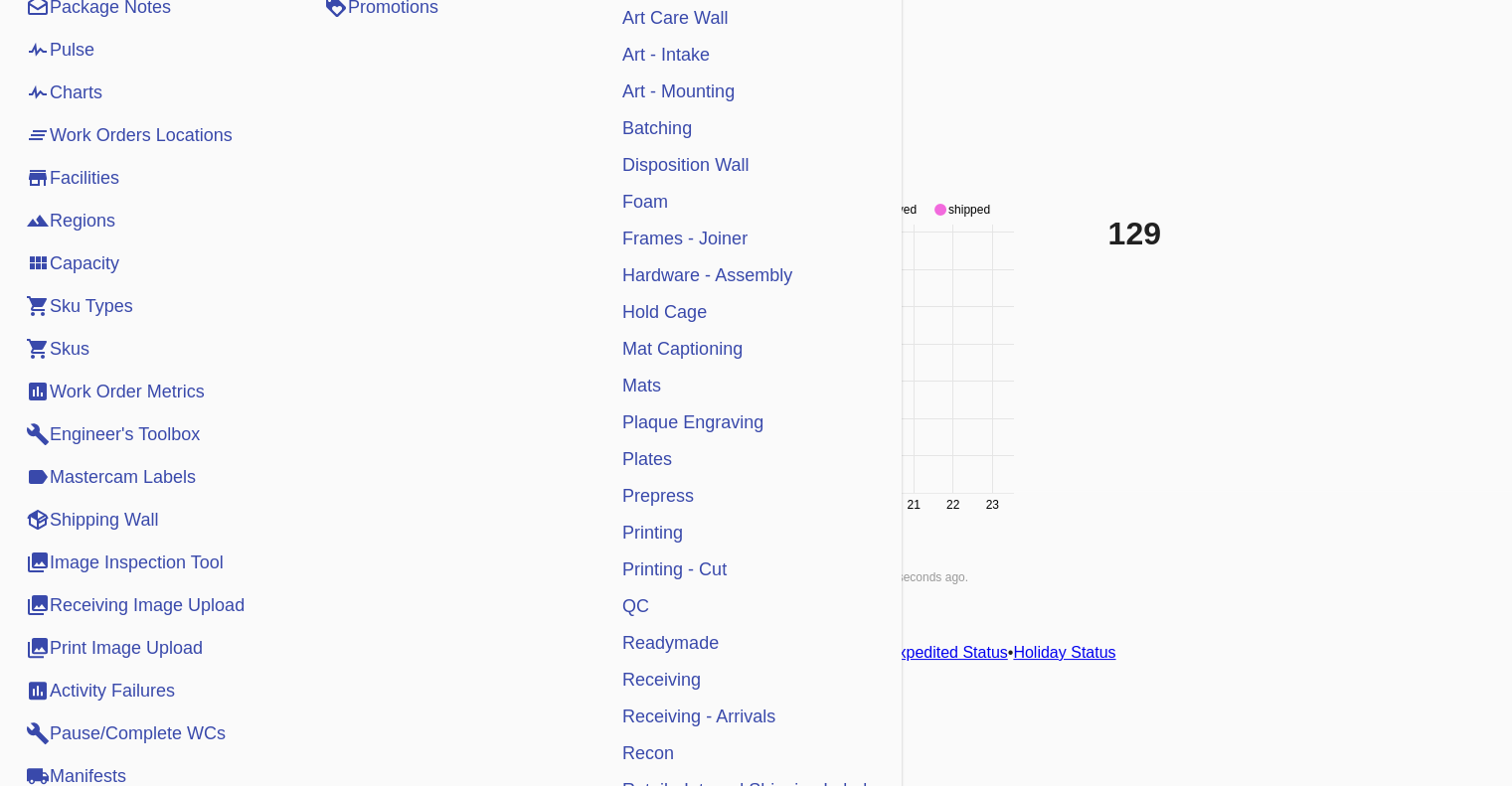 scroll, scrollTop: 298, scrollLeft: 0, axis: vertical 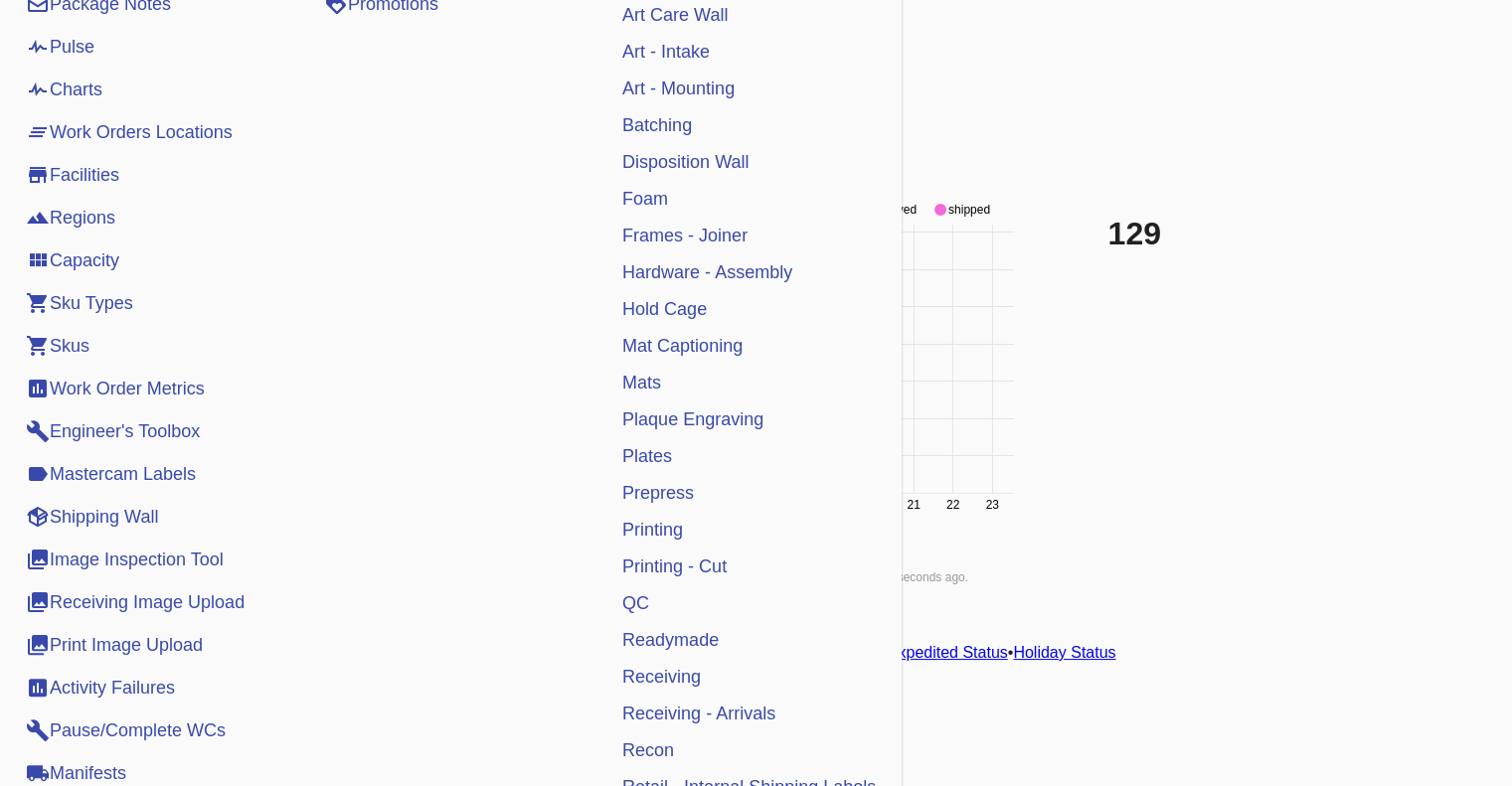 click on "Shipping Wall" at bounding box center (91, 517) 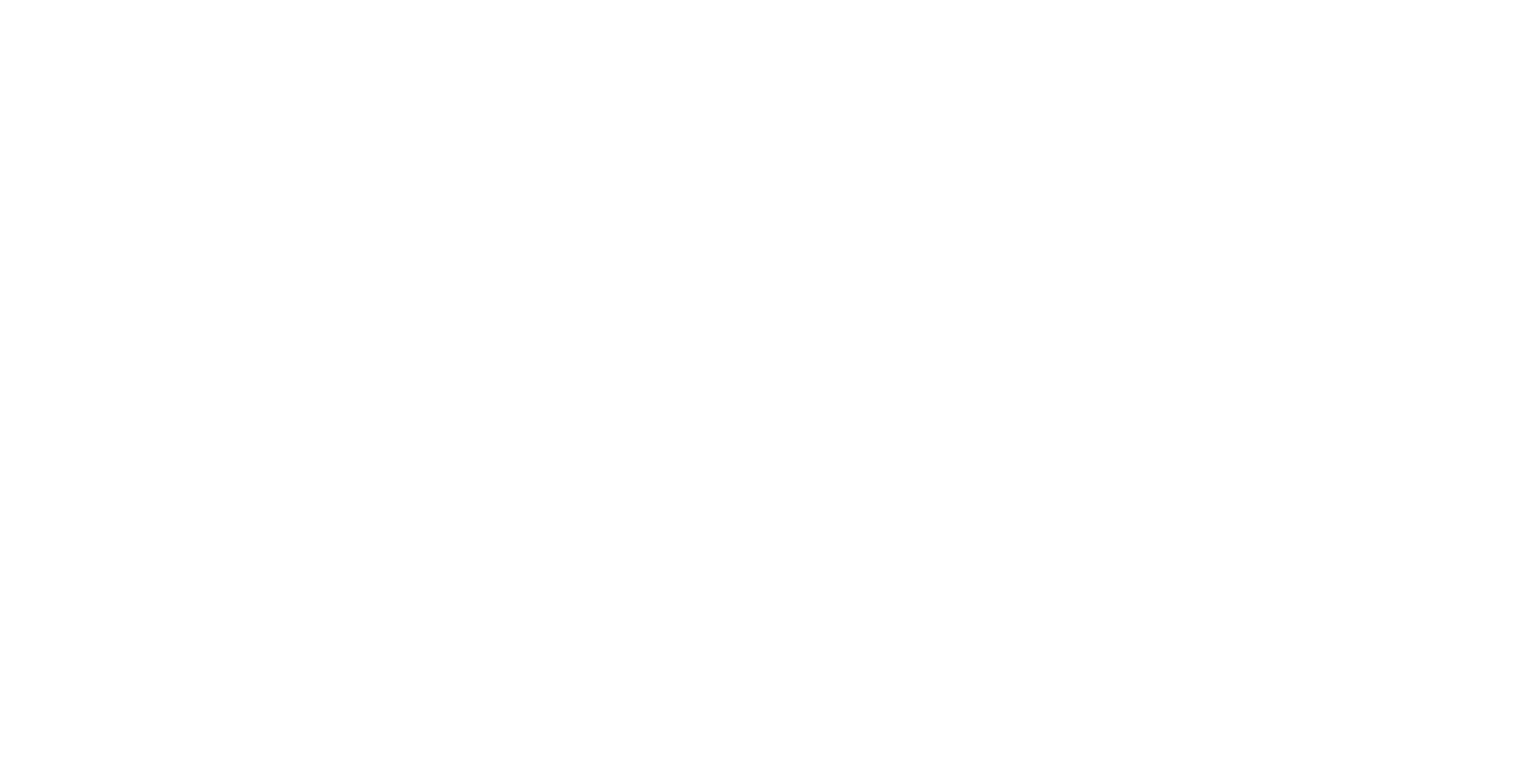 scroll, scrollTop: 0, scrollLeft: 0, axis: both 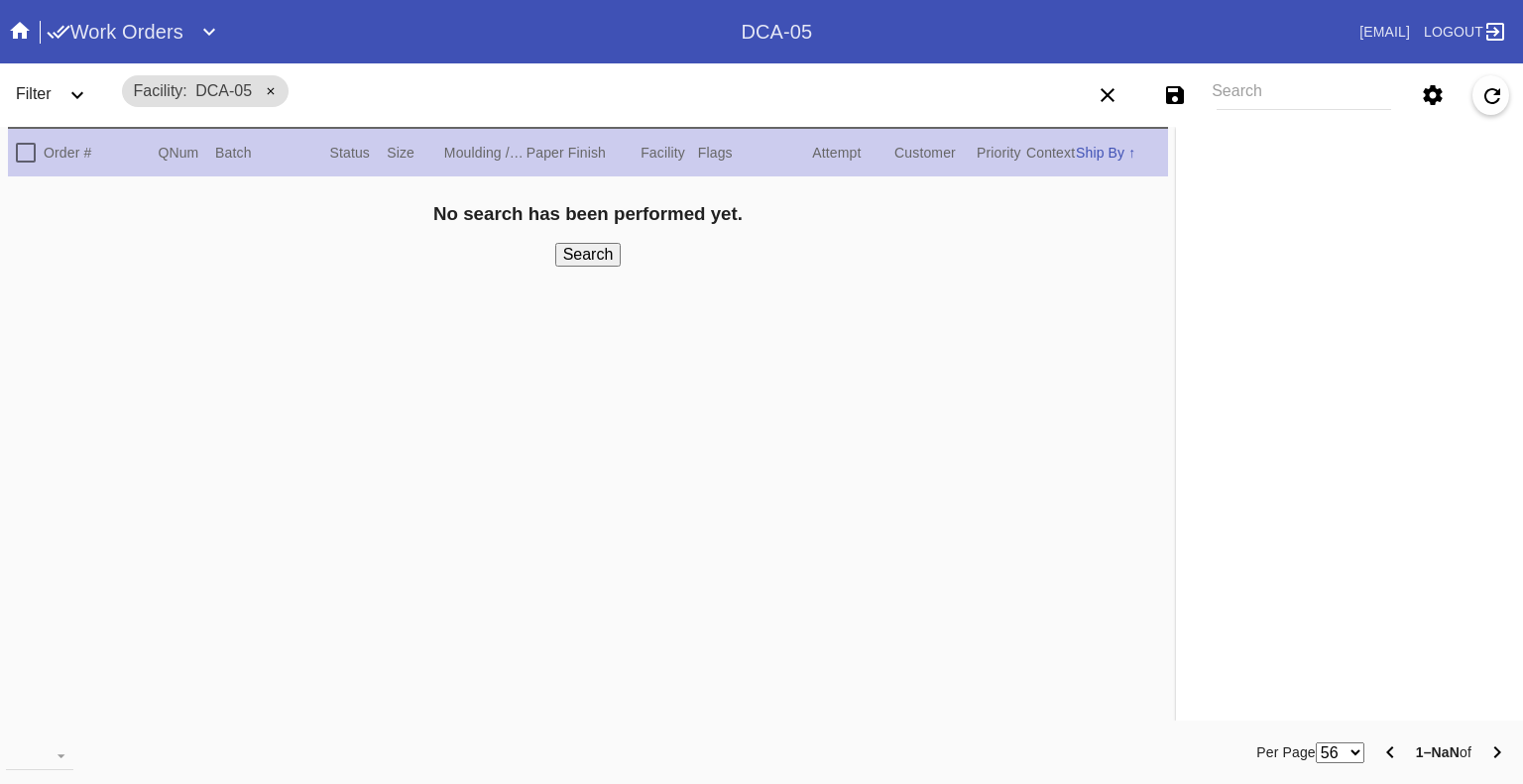 click on "Search" at bounding box center [1304, 95] 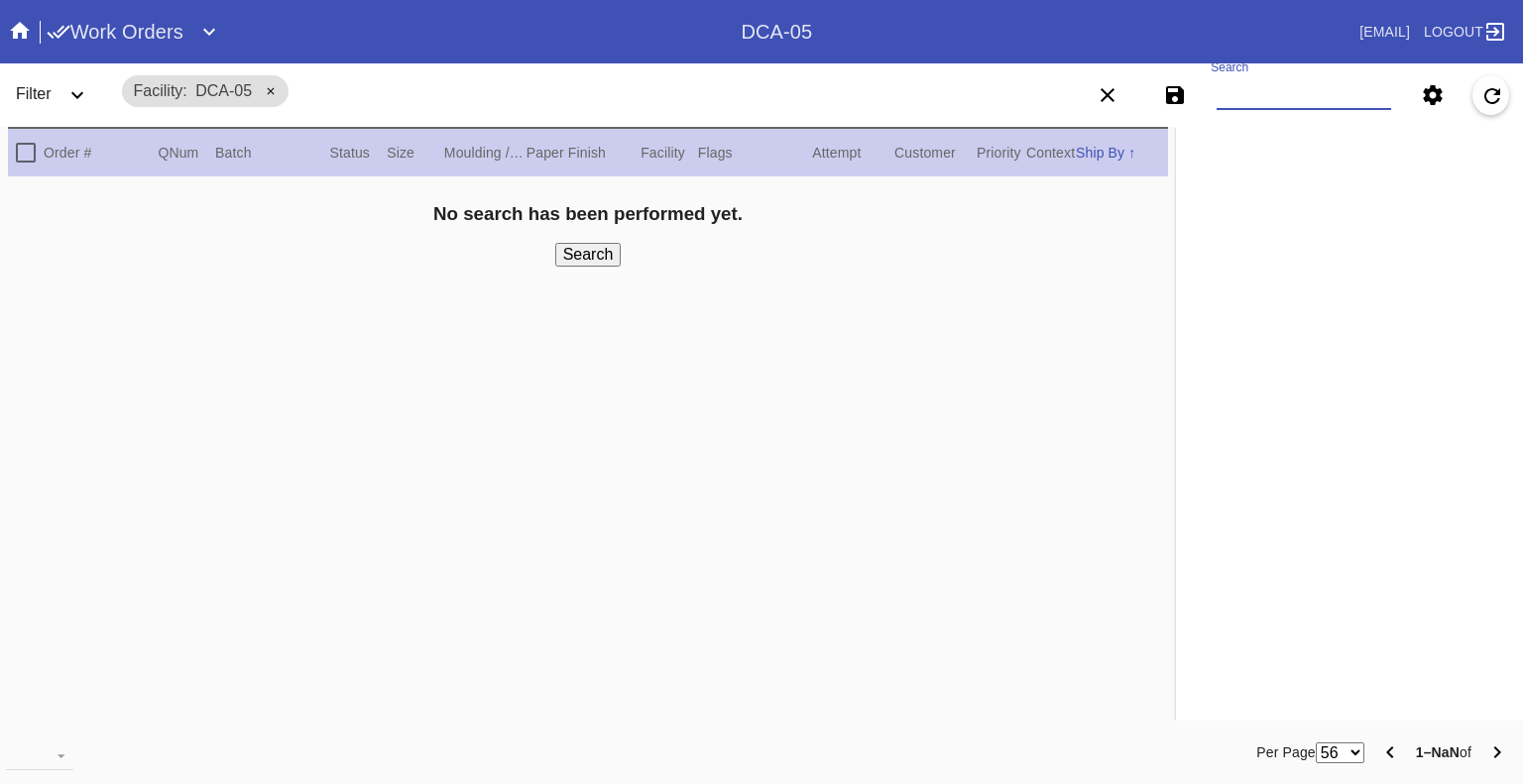 paste on "W405947086823236 W630059751230543 W966300193511376 W109024678462726 W477388120573818 W423014838424948 W661373175098960 W462102267616241 W558101435702473" 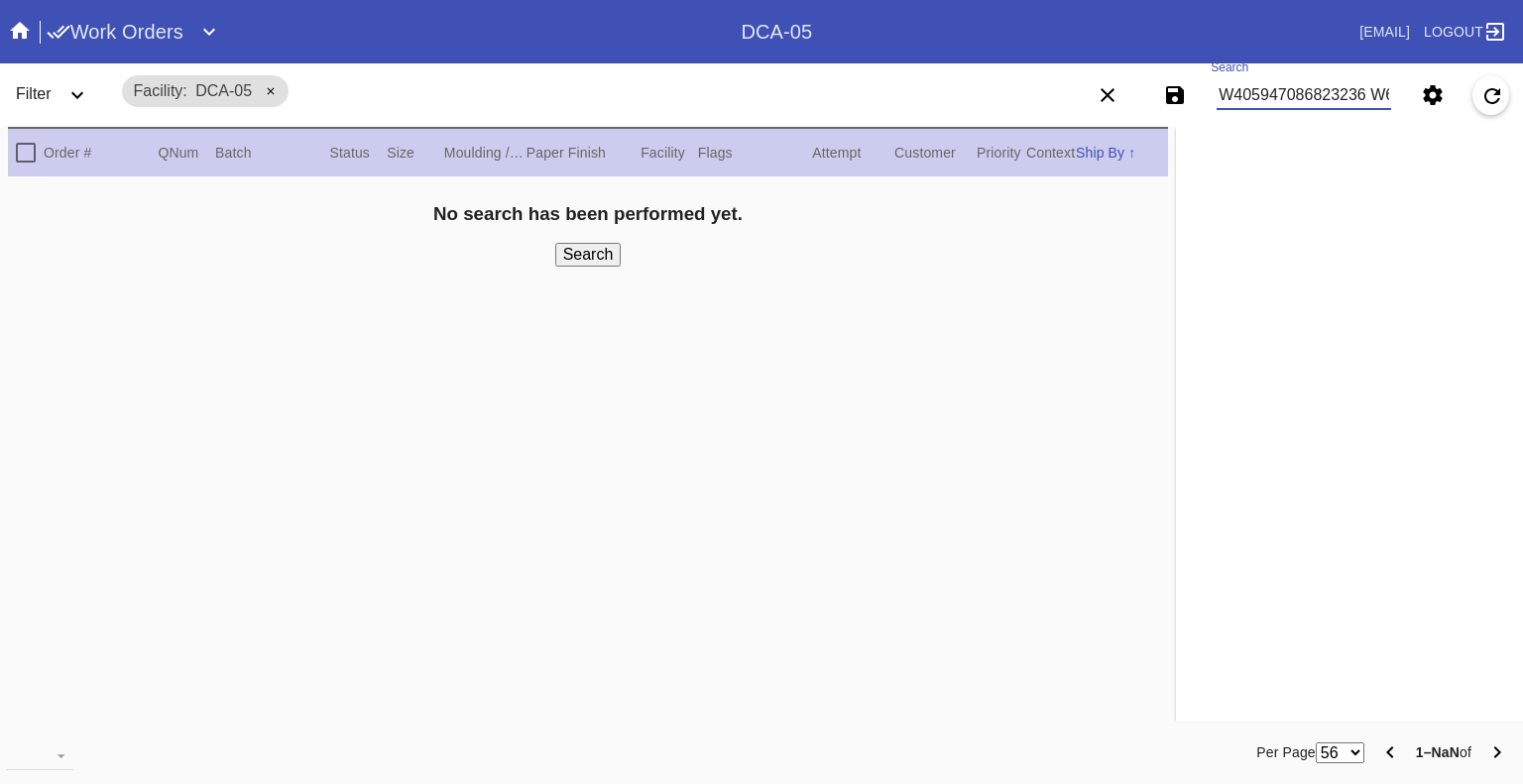 scroll, scrollTop: 0, scrollLeft: 1189, axis: horizontal 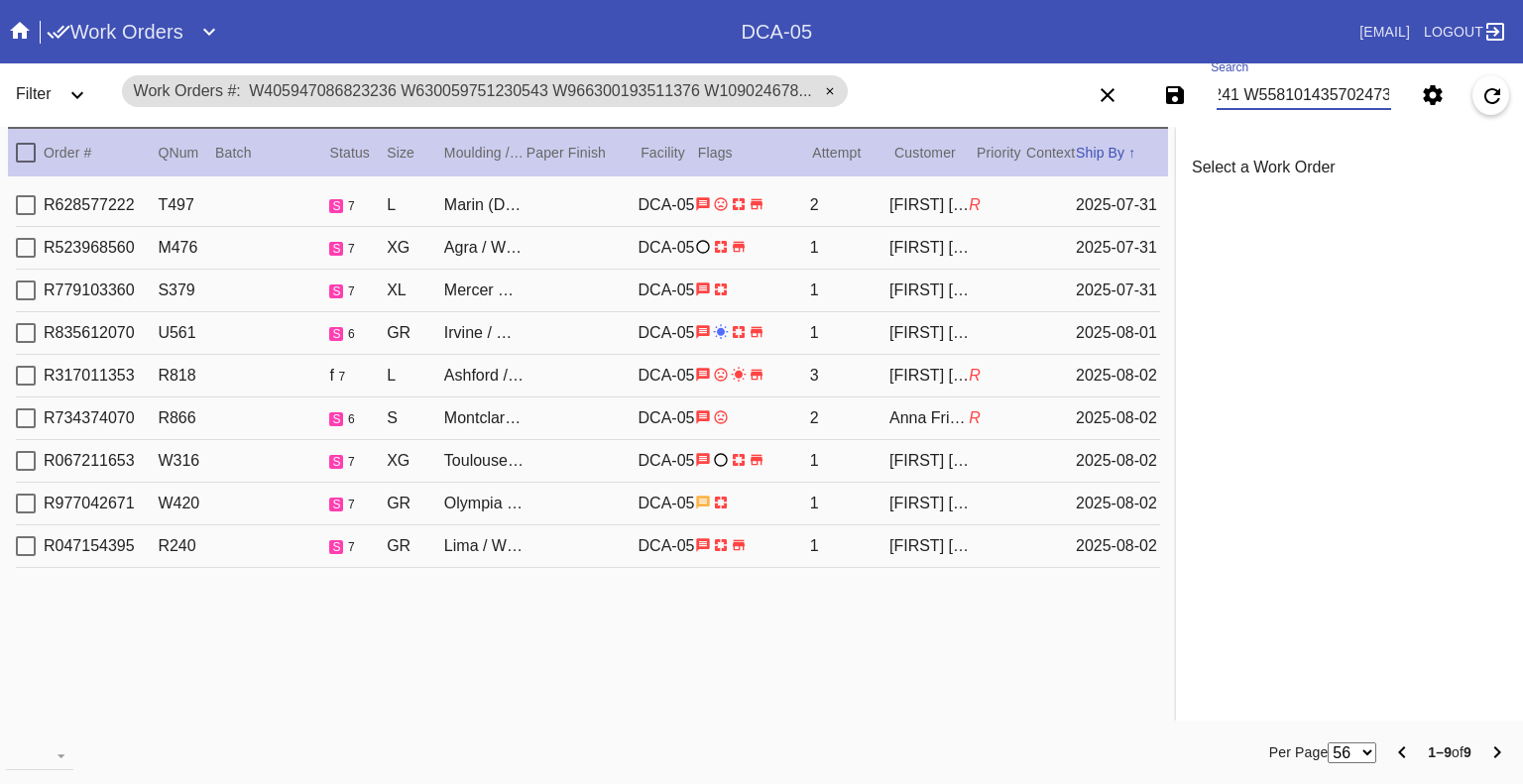 type on "W405947086823236 W630059751230543 W966300193511376 W109024678462726 W477388120573818 W423014838424948 W661373175098960 W462102267616241 W558101435702473" 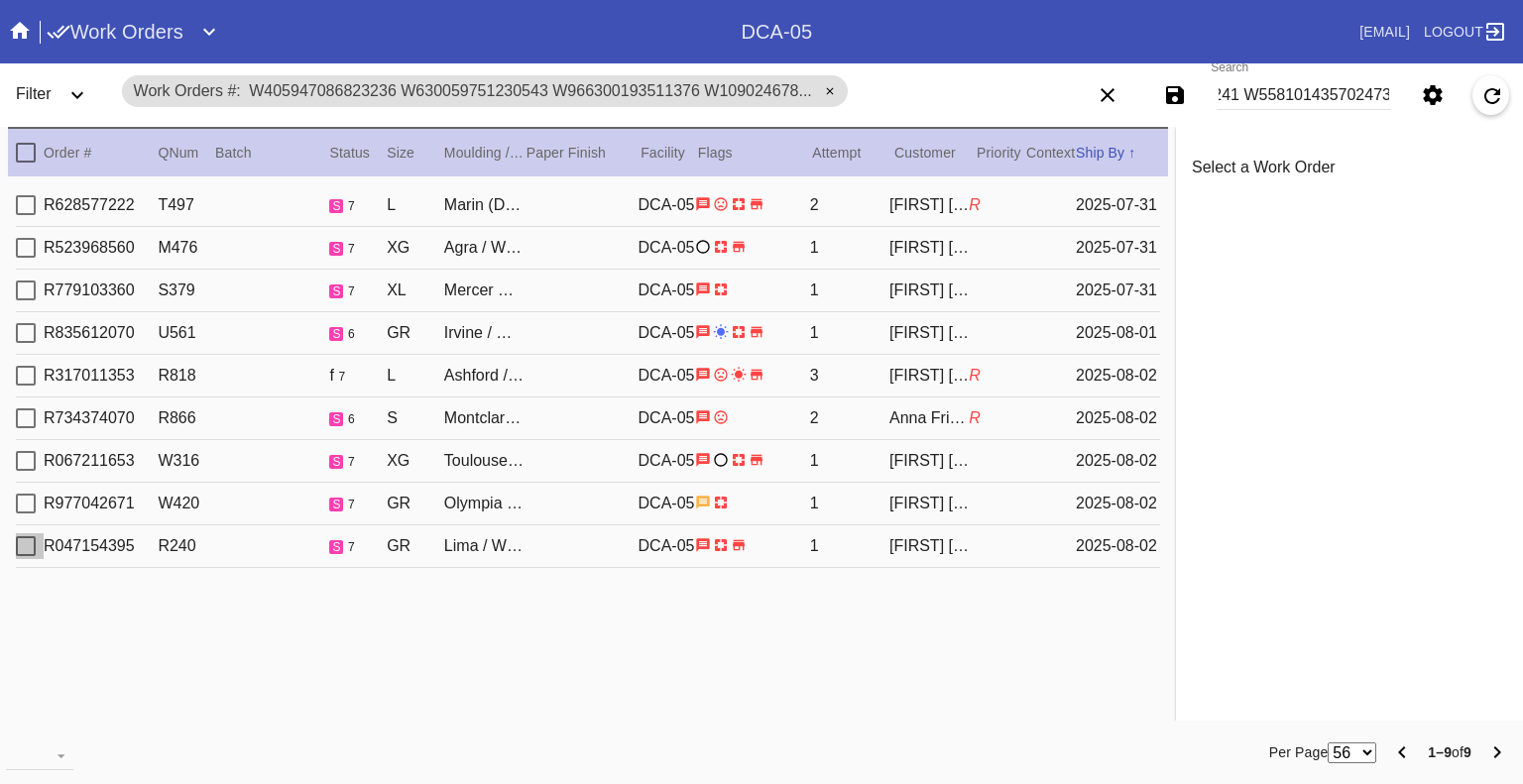 click at bounding box center [26, 546] 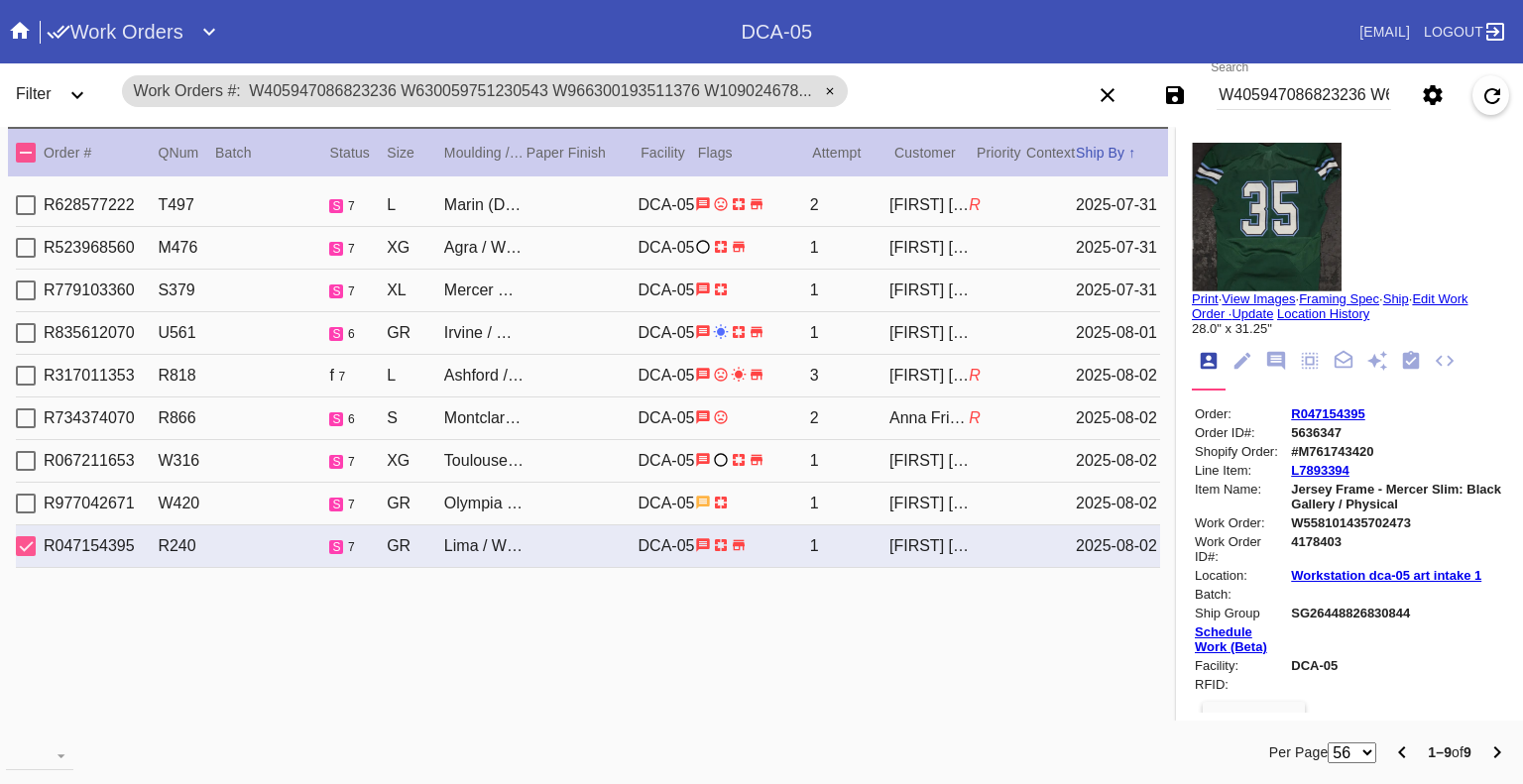 click 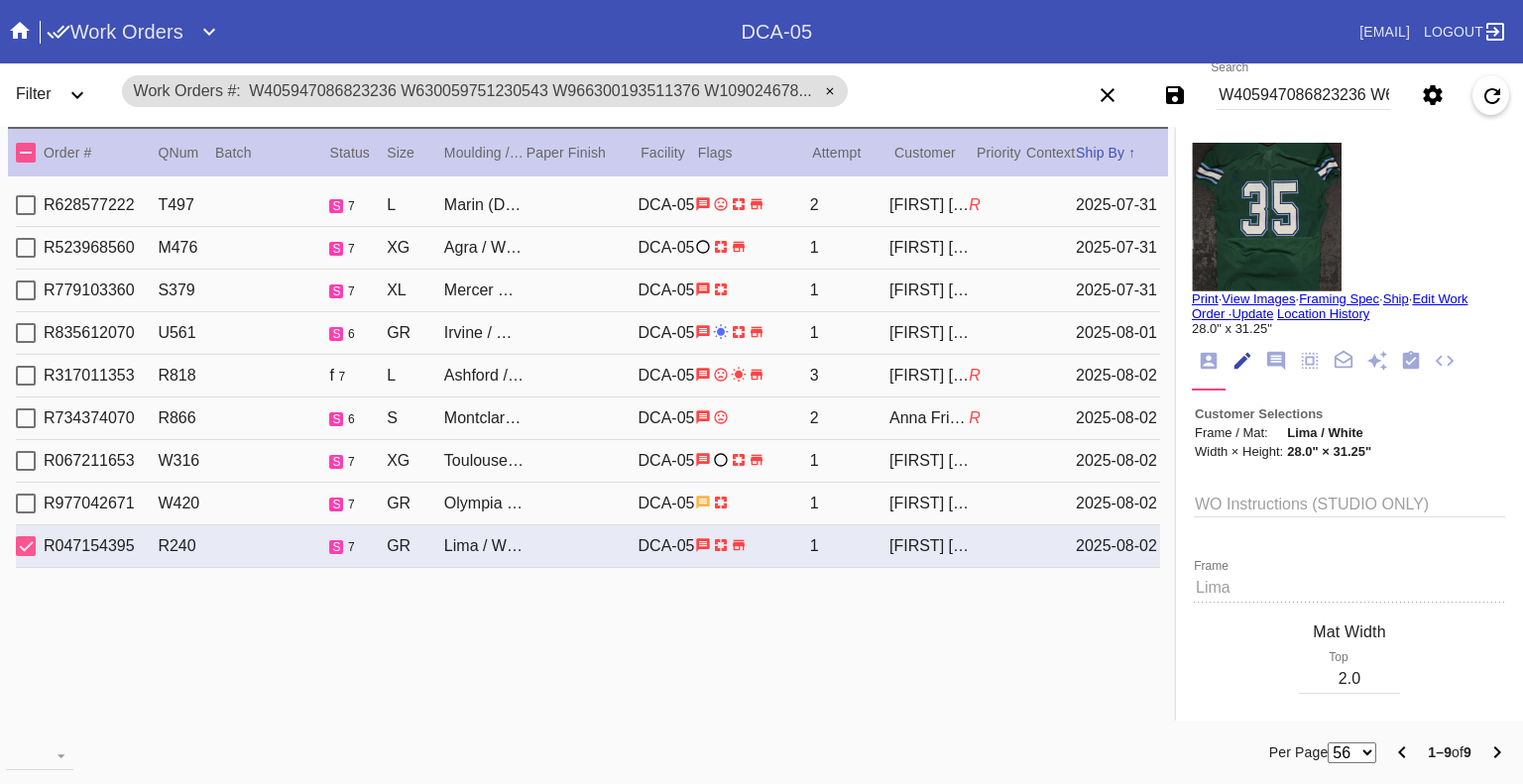 scroll, scrollTop: 72, scrollLeft: 0, axis: vertical 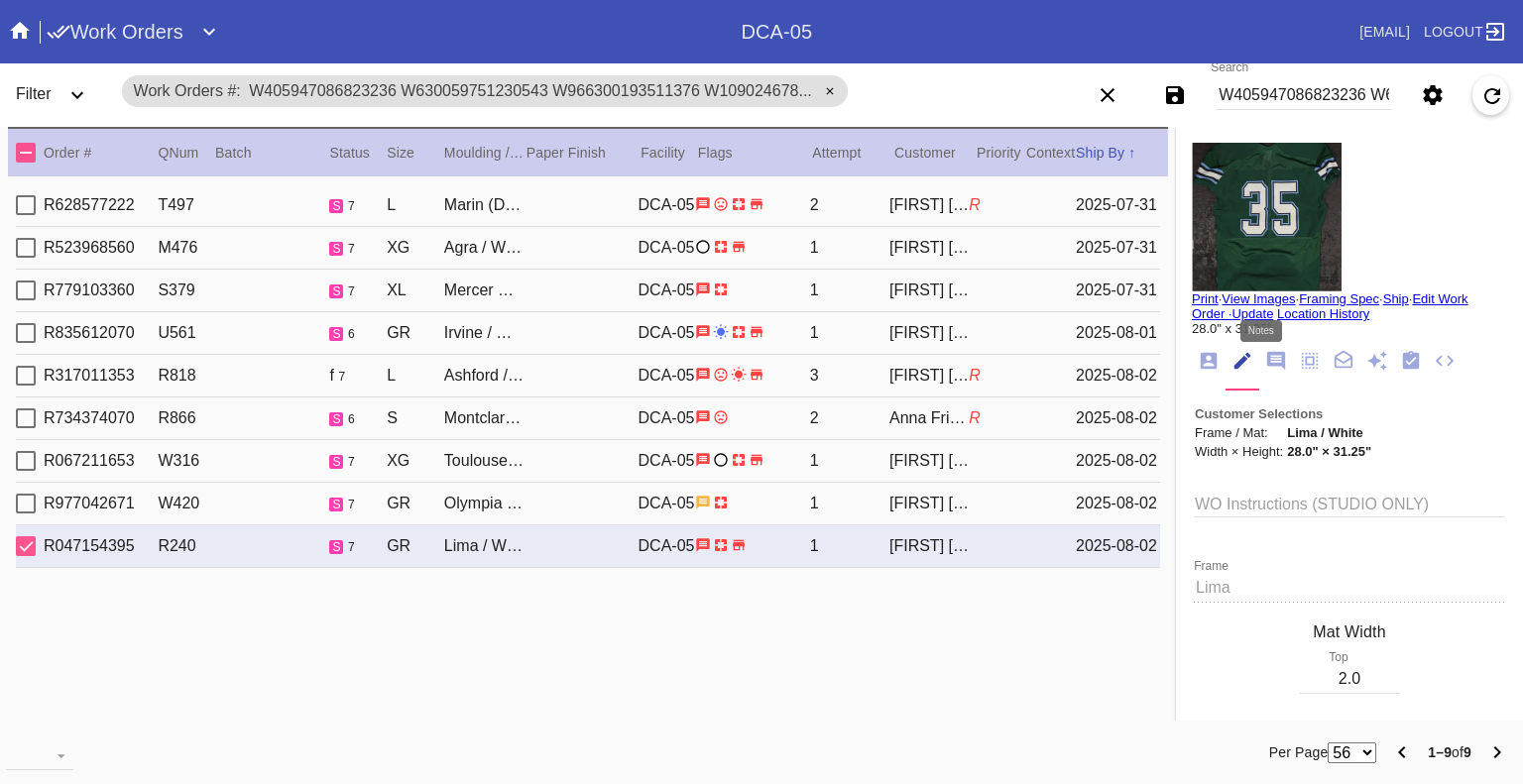 click 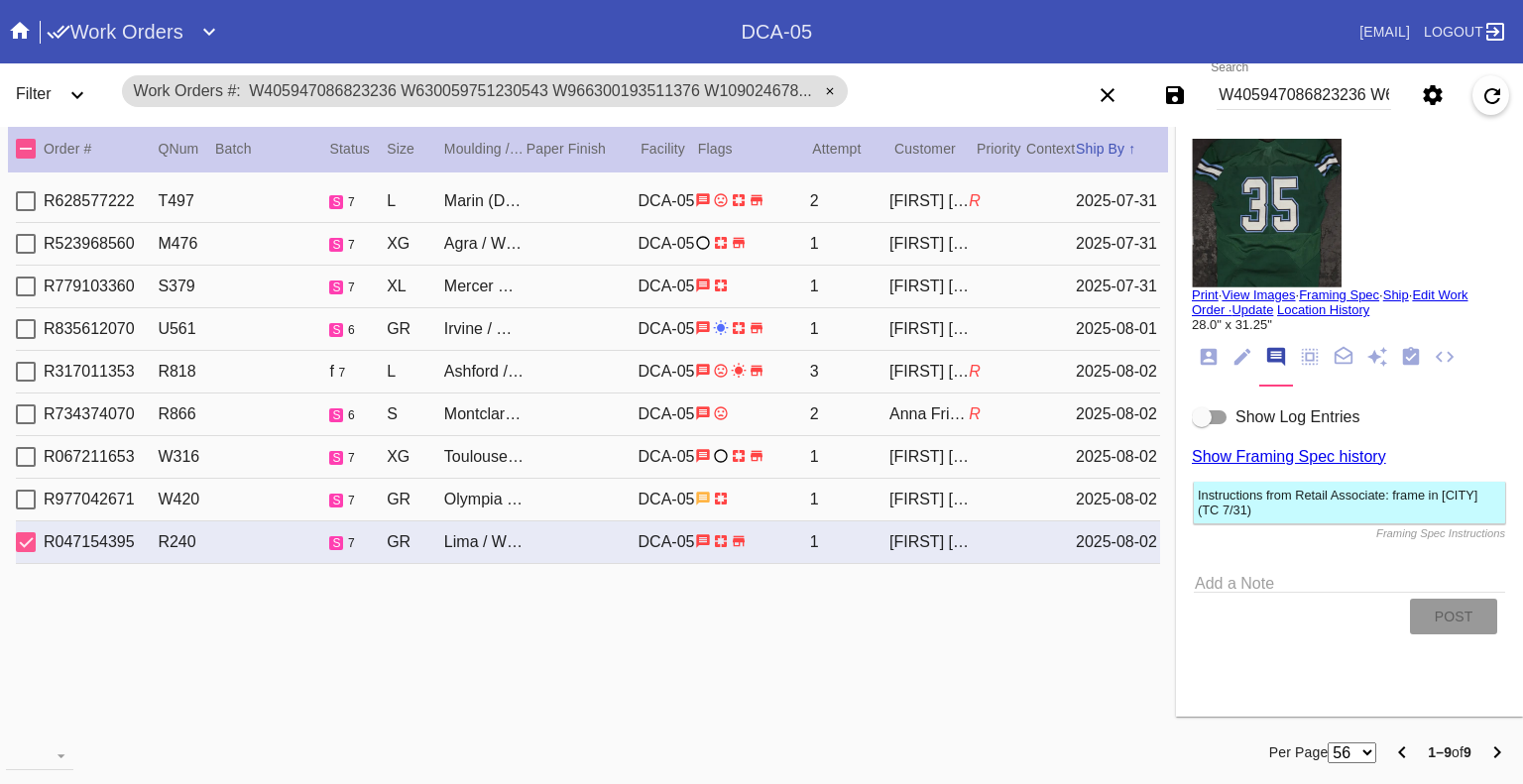 scroll, scrollTop: 5, scrollLeft: 0, axis: vertical 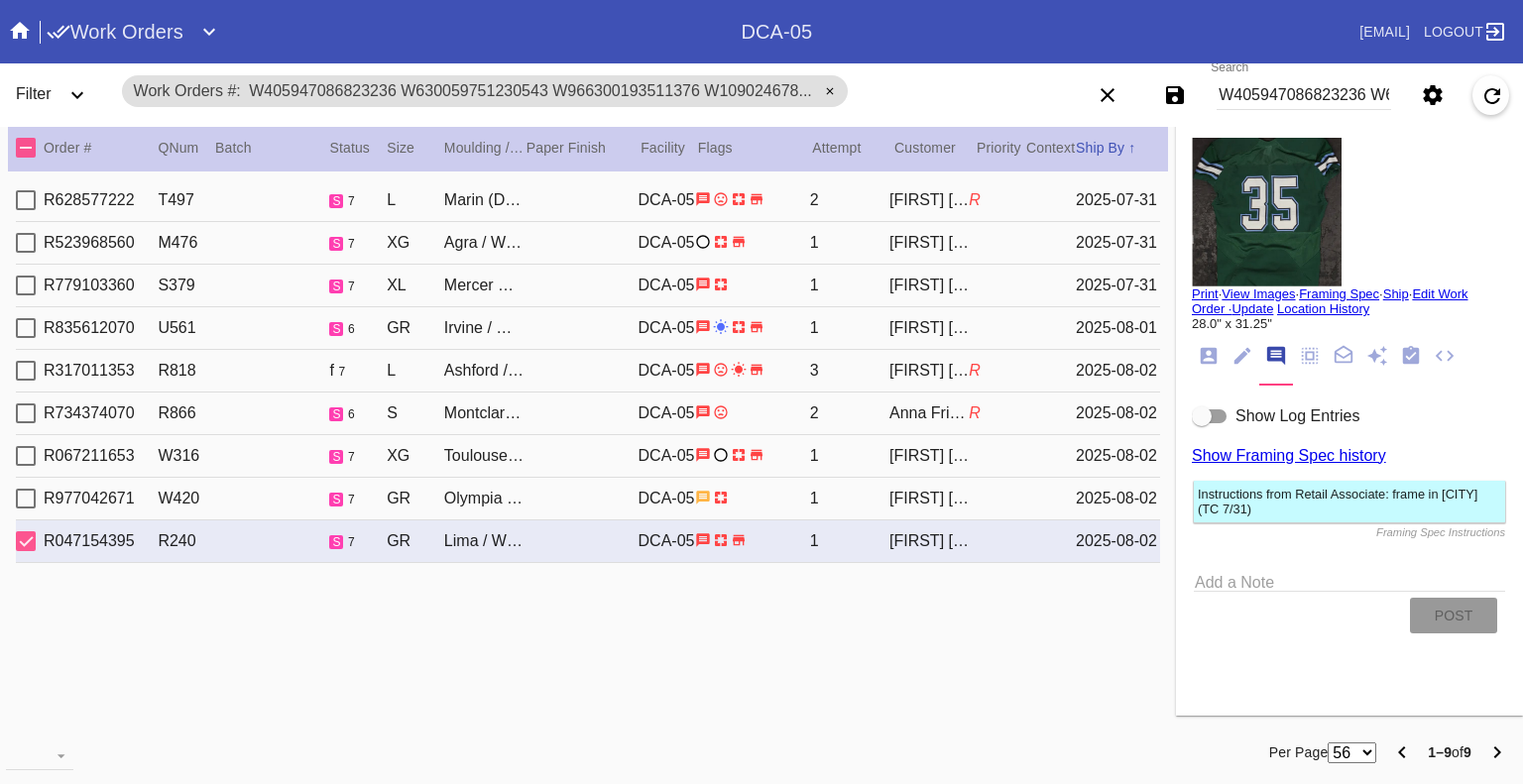 click at bounding box center (1202, 416) 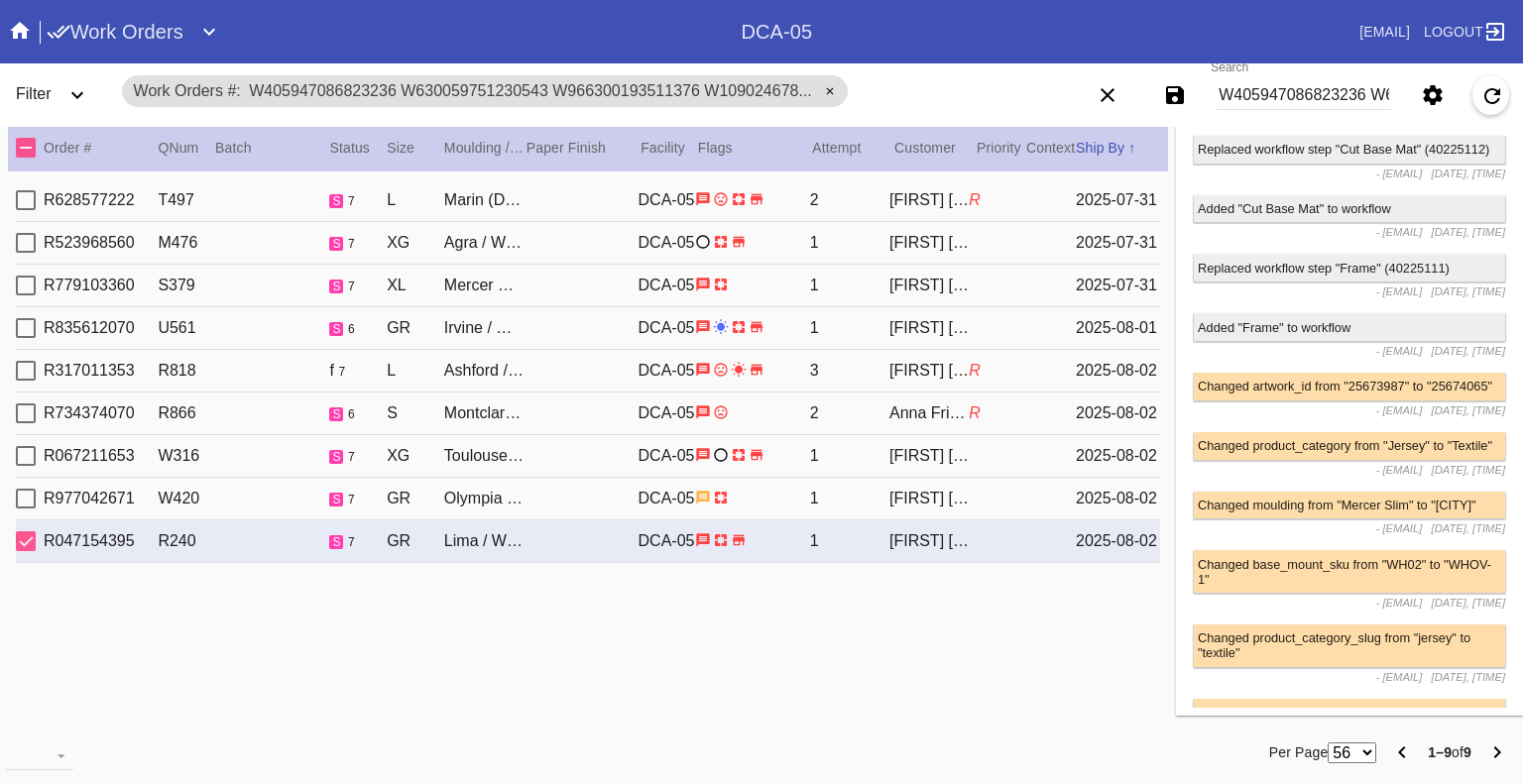 scroll, scrollTop: 4650, scrollLeft: 0, axis: vertical 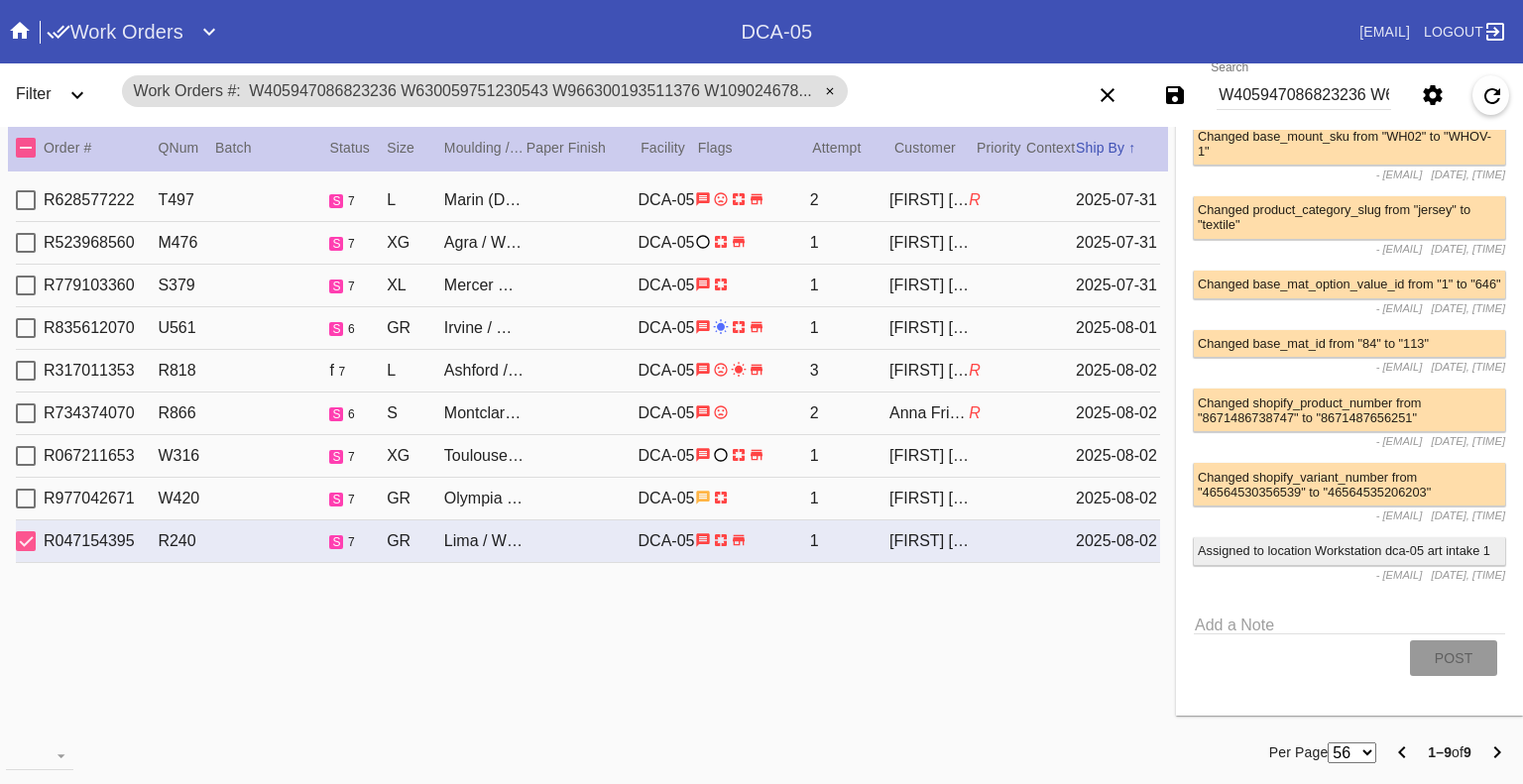 click on "W405947086823236 W630059751230543 W966300193511376 W109024678462726 W477388120573818 W423014838424948 W661373175098960 W462102267616241 W558101435702473" at bounding box center (1304, 95) 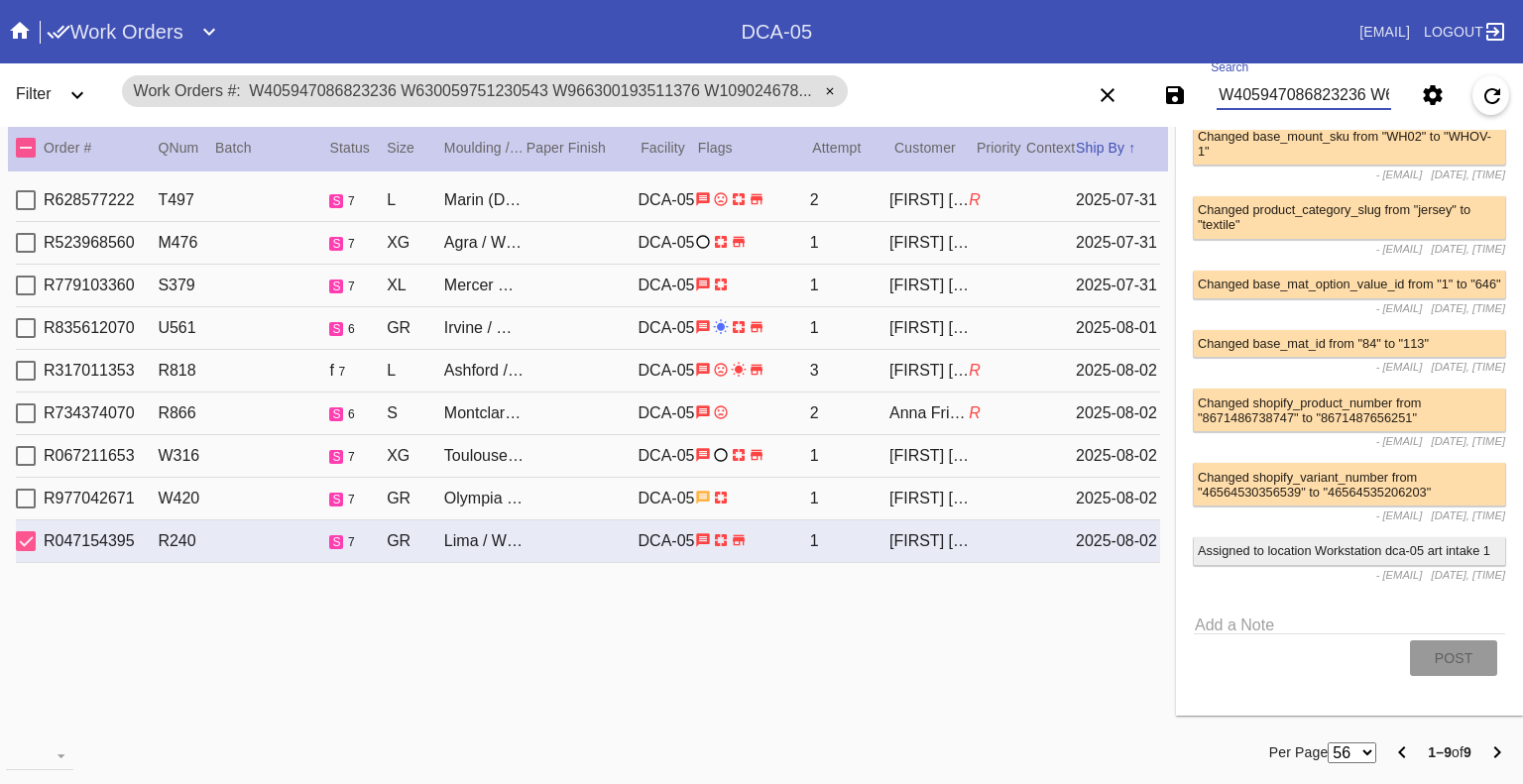 click on "W405947086823236 W630059751230543 W966300193511376 W109024678462726 W477388120573818 W423014838424948 W661373175098960 W462102267616241 W558101435702473" at bounding box center (1304, 95) 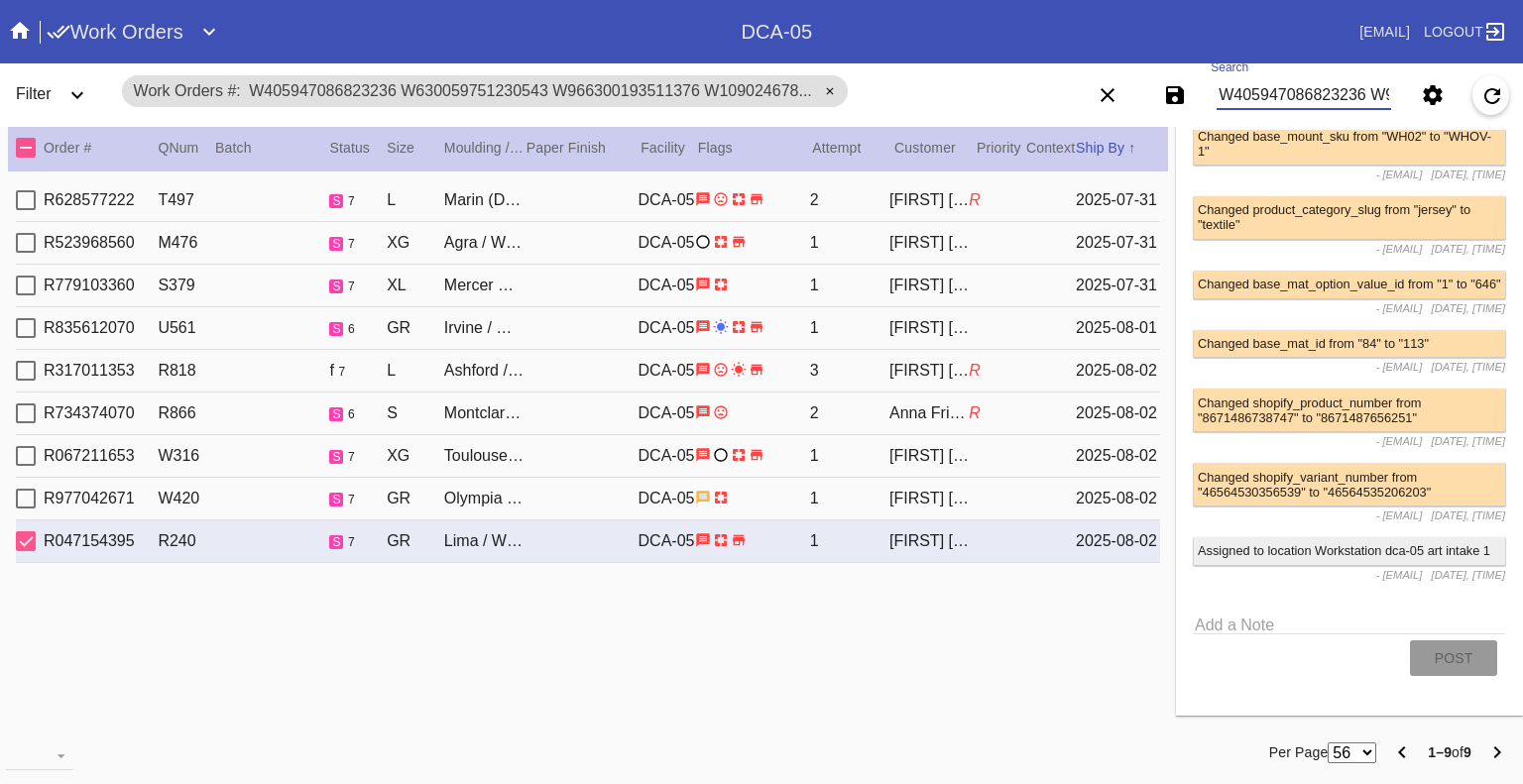 scroll, scrollTop: 0, scrollLeft: 886, axis: horizontal 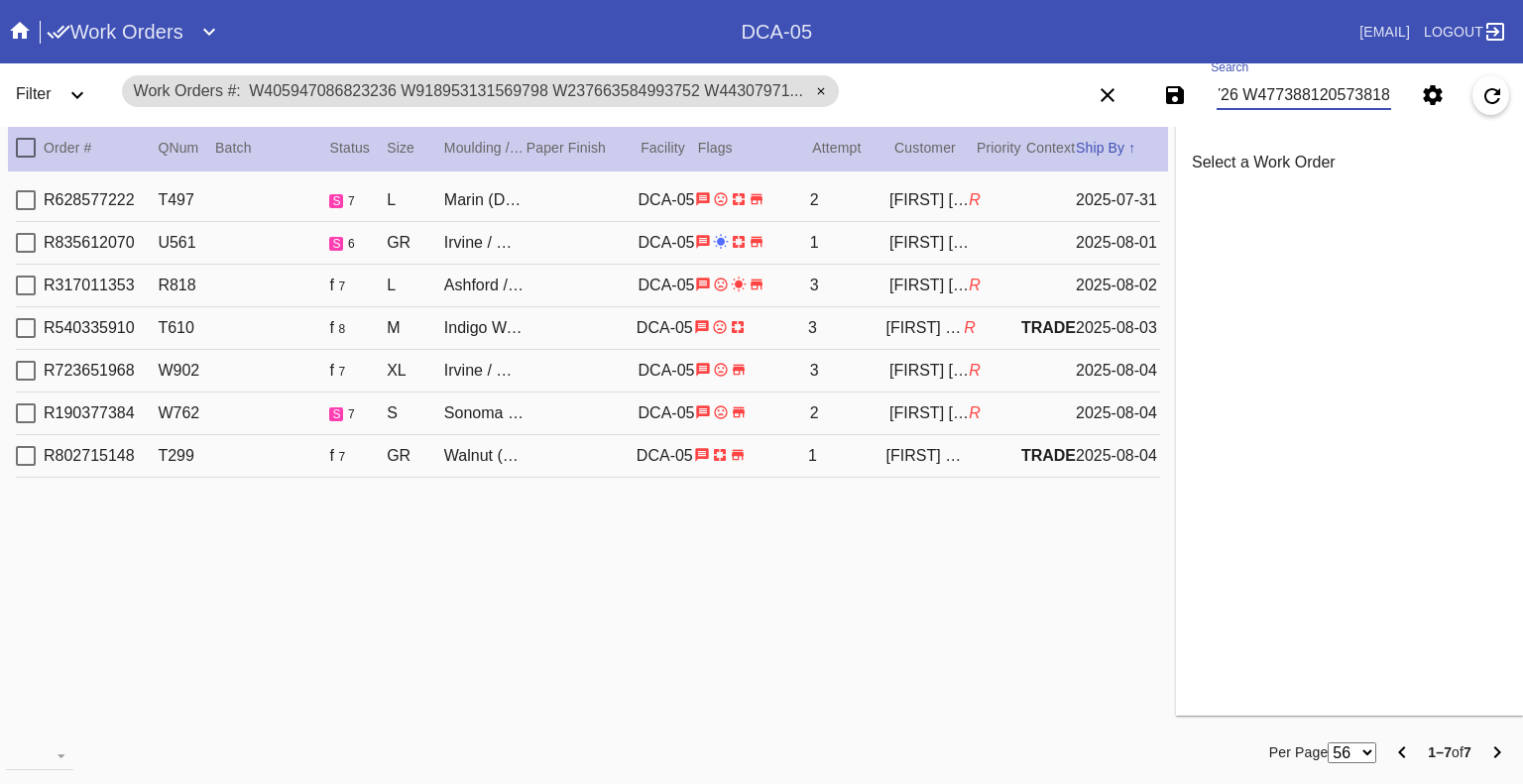 type on "W405947086823236 W918953131569798 W237663584993752 W443079714741710 W910029760356884 W109024678462726 W477388120573818" 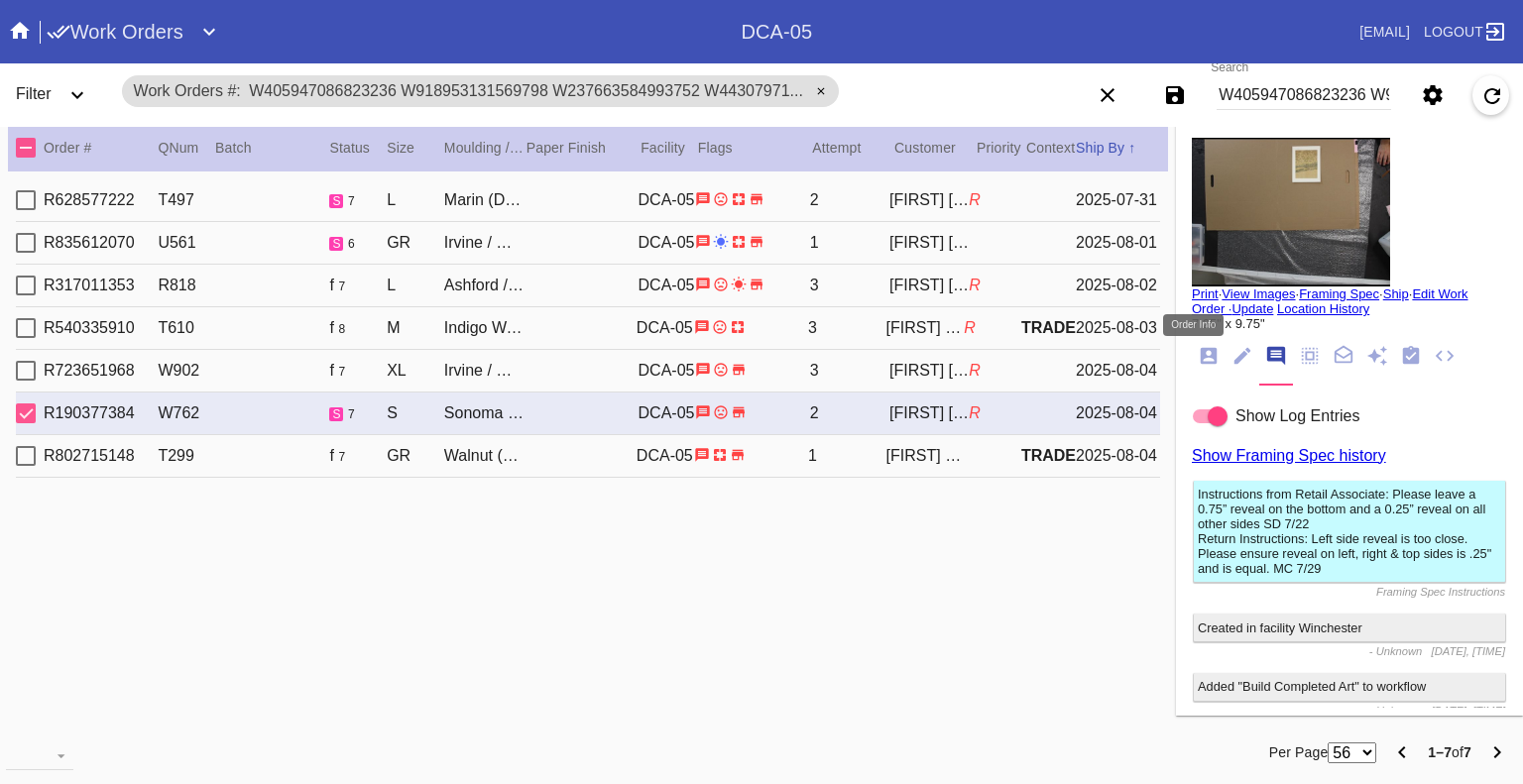 click 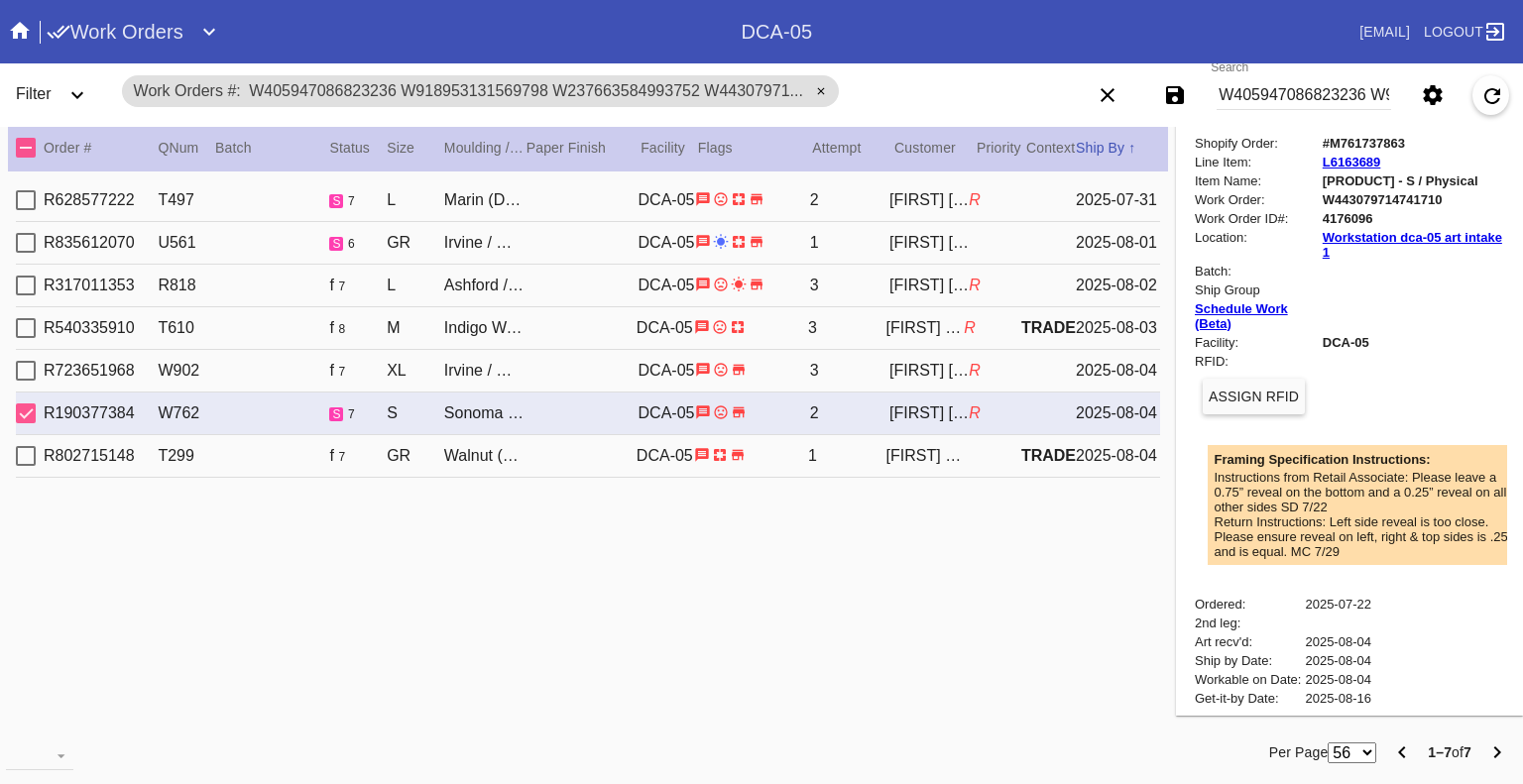 scroll, scrollTop: 275, scrollLeft: 0, axis: vertical 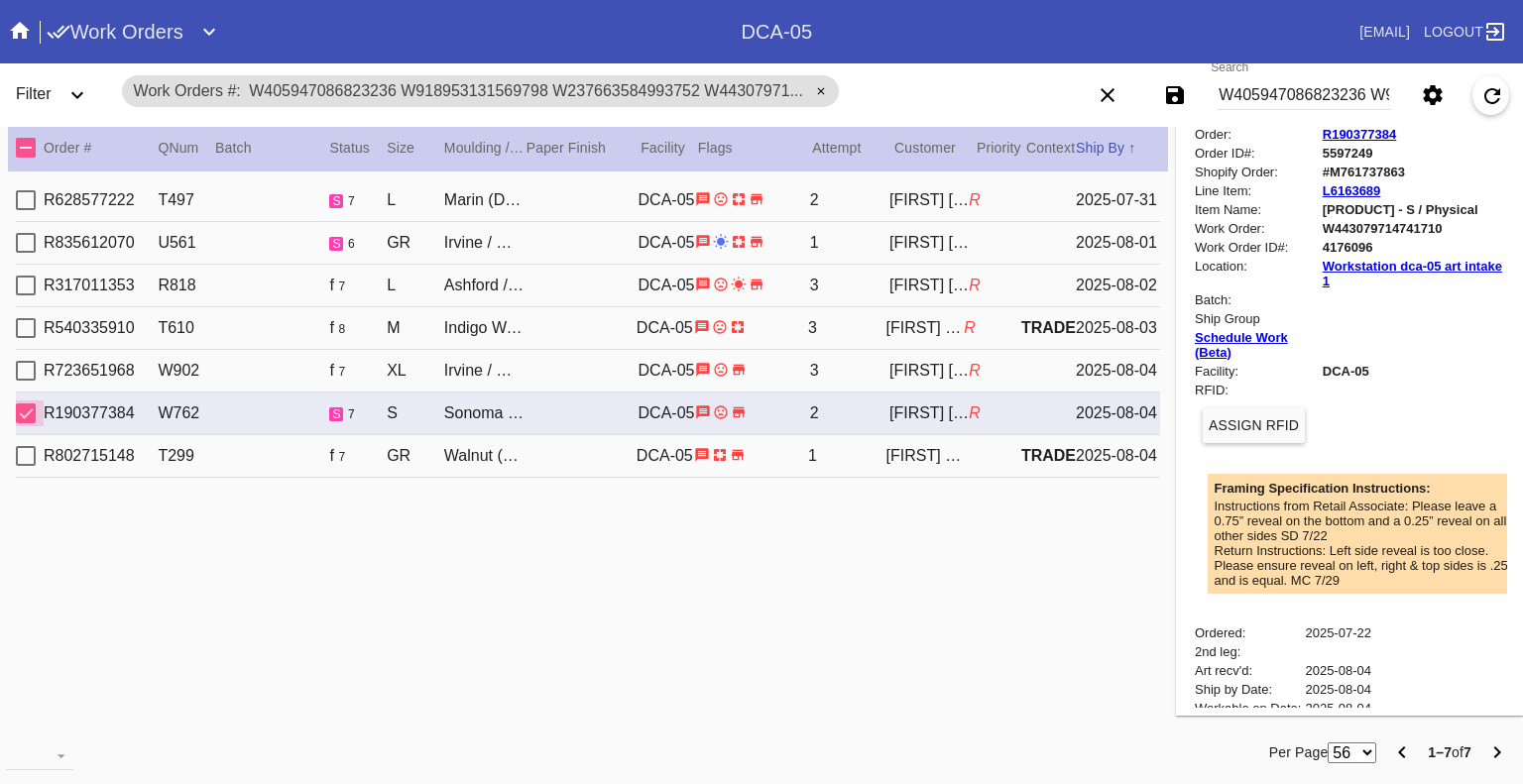 click at bounding box center (26, 413) 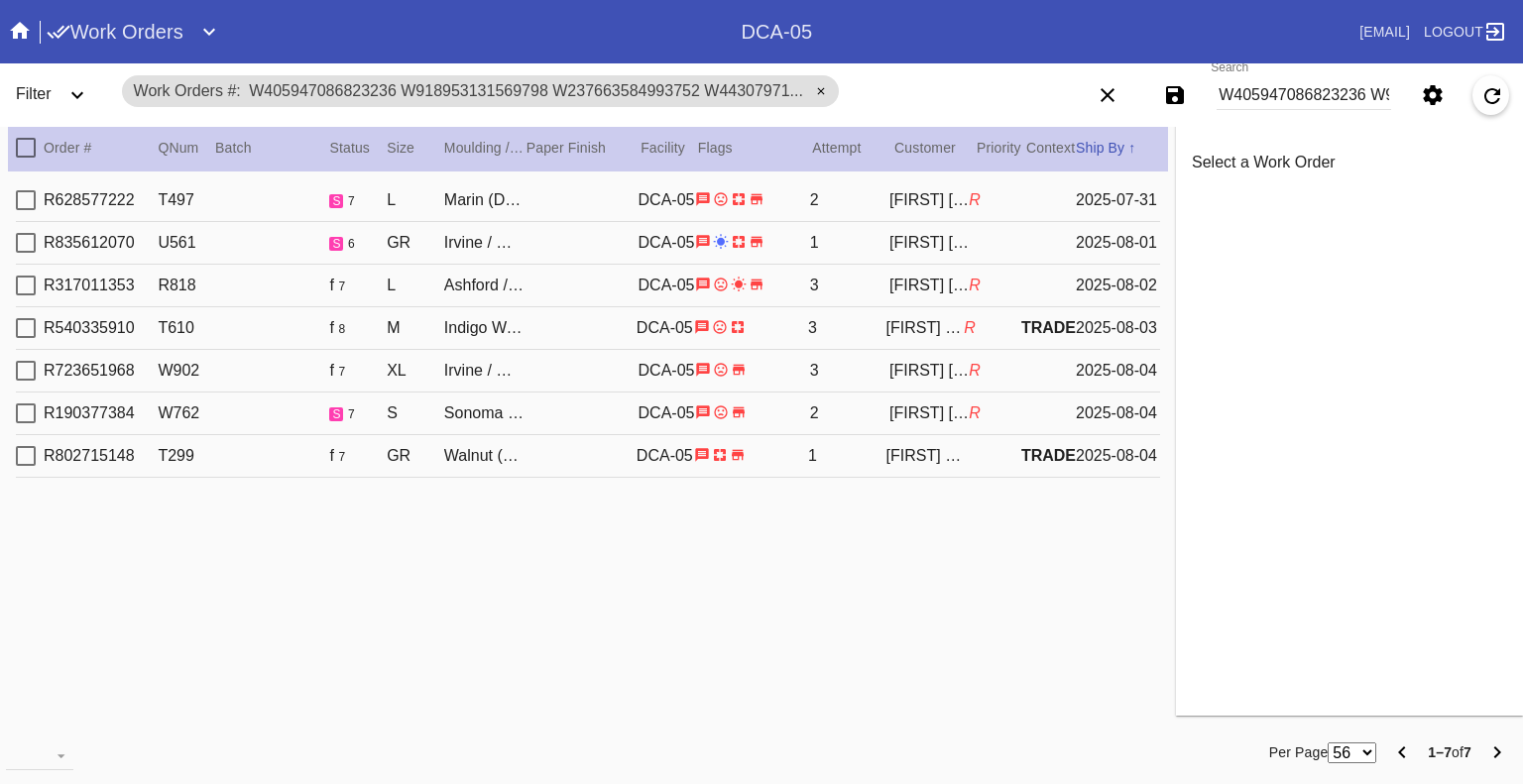 click 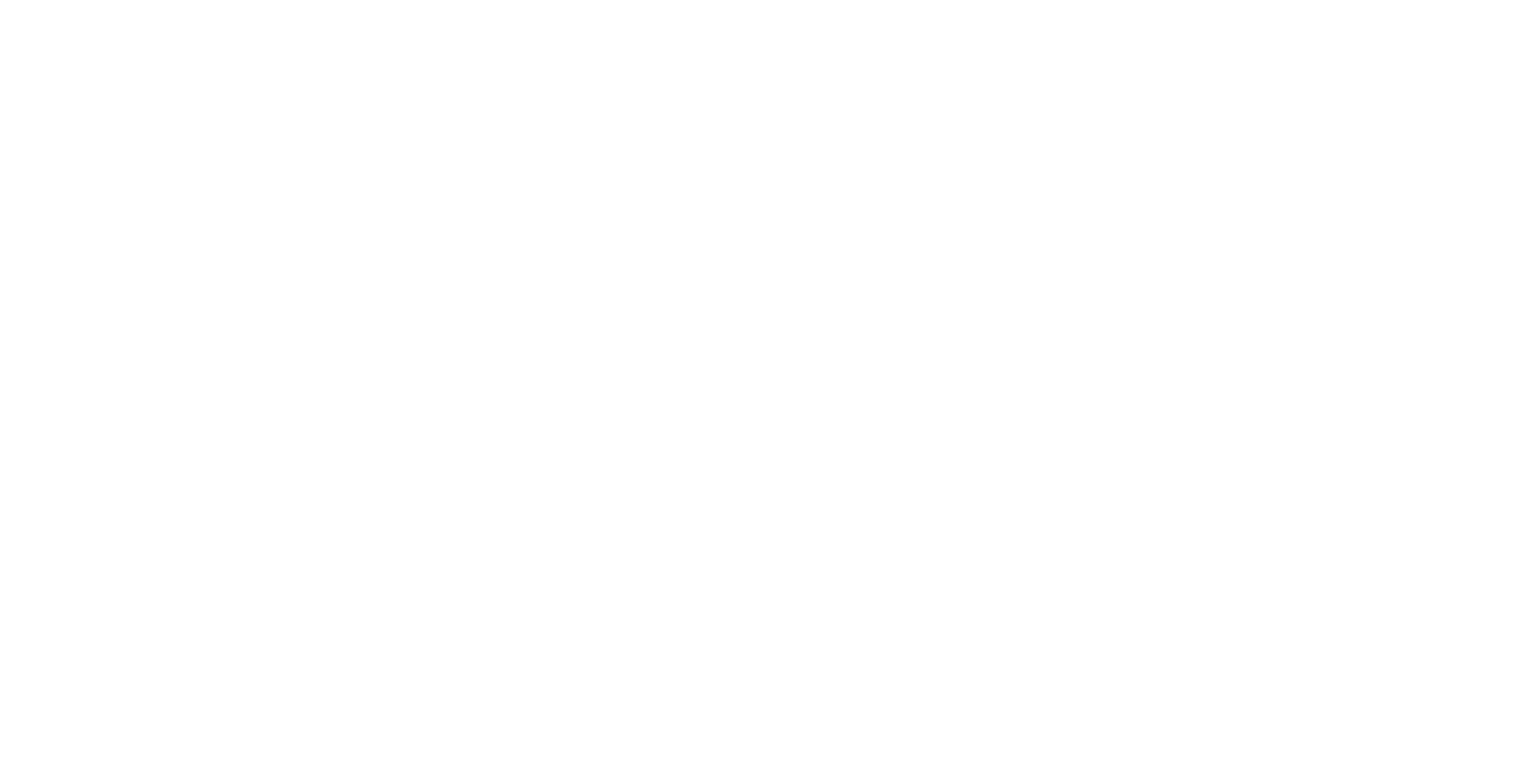 scroll, scrollTop: 0, scrollLeft: 0, axis: both 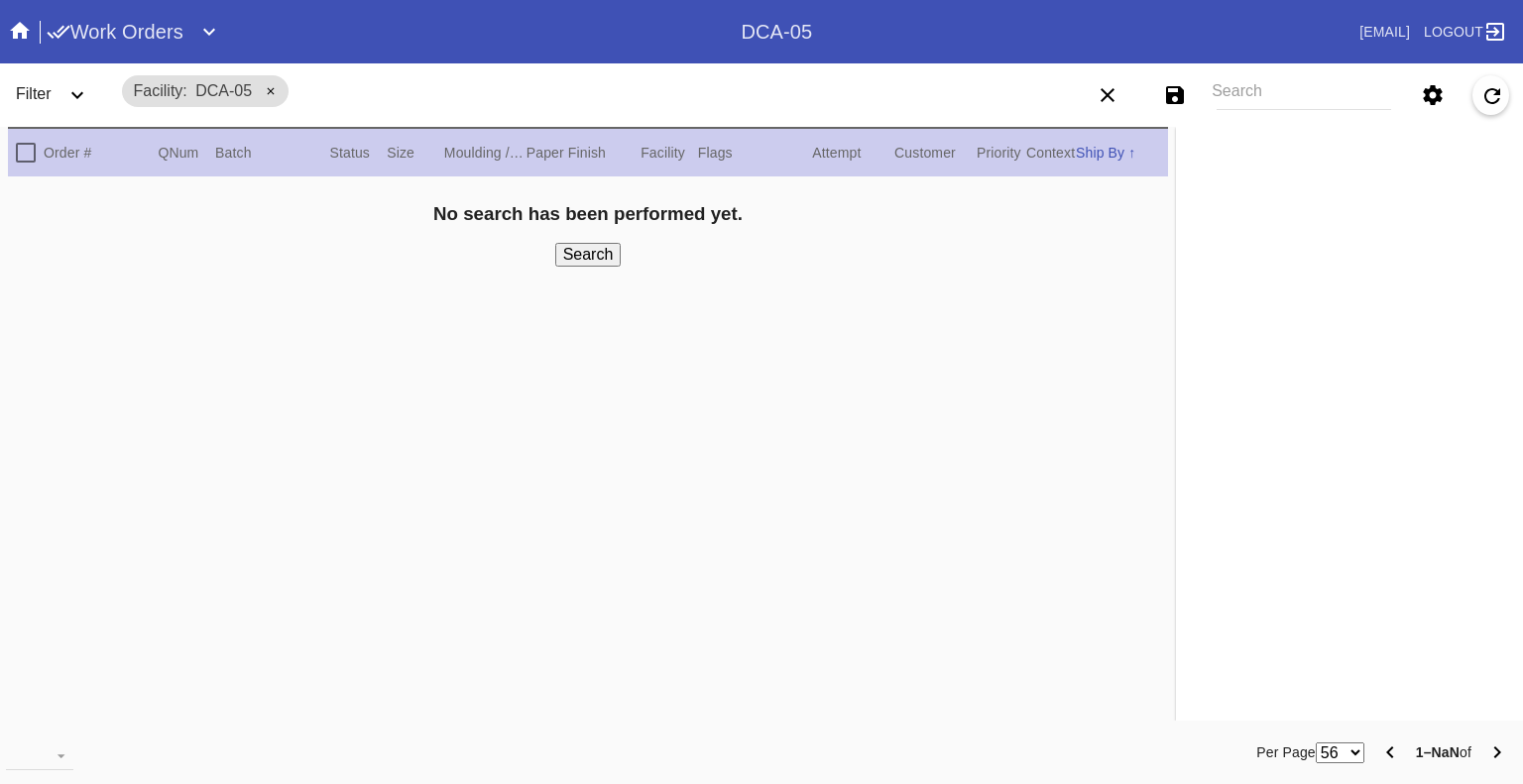 click on "Search" at bounding box center (1304, 95) 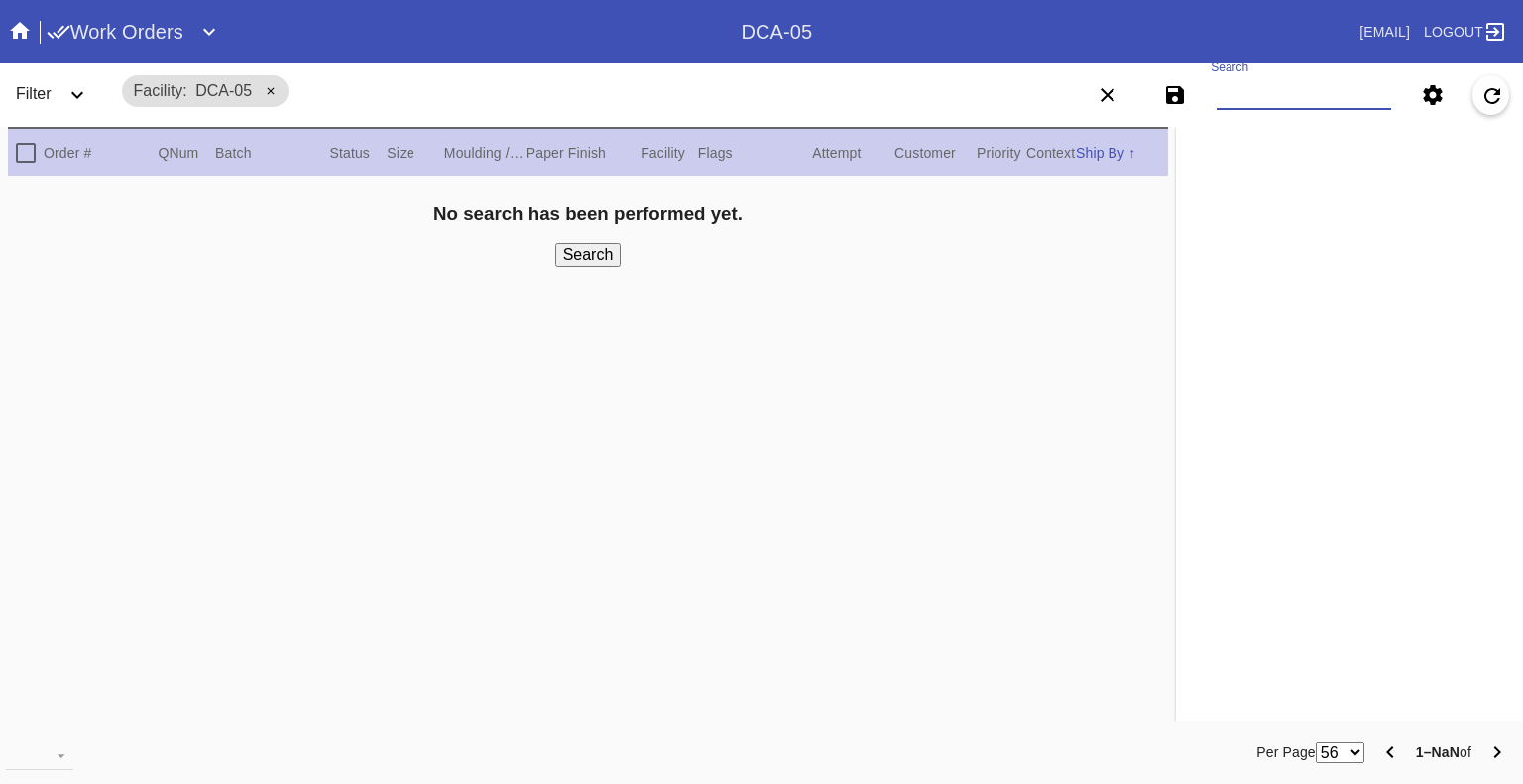 paste on "[ID] [ID] [ID] [ID] [ID] [ID] [ID] [ID] [ID]" 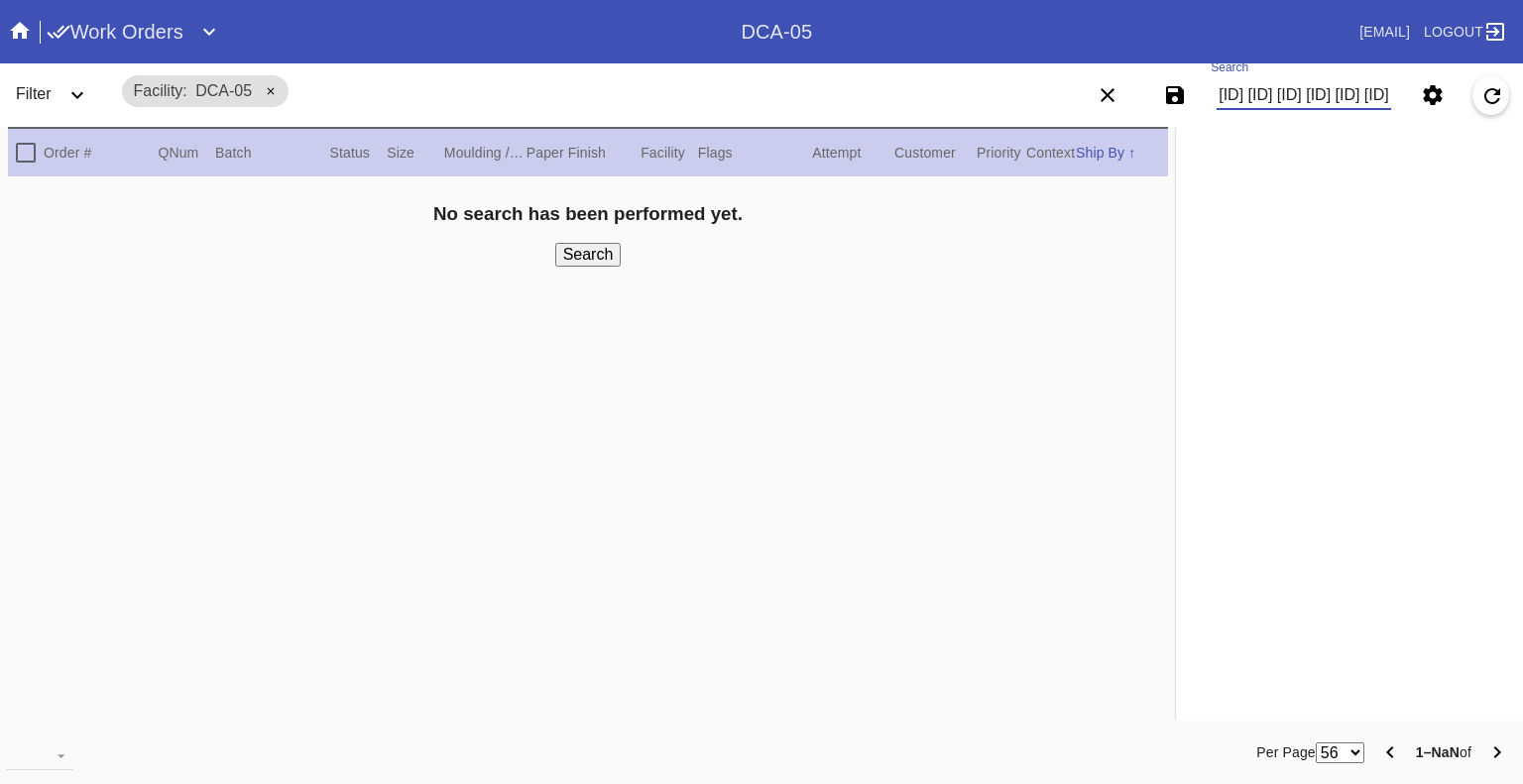 scroll, scrollTop: 0, scrollLeft: 1189, axis: horizontal 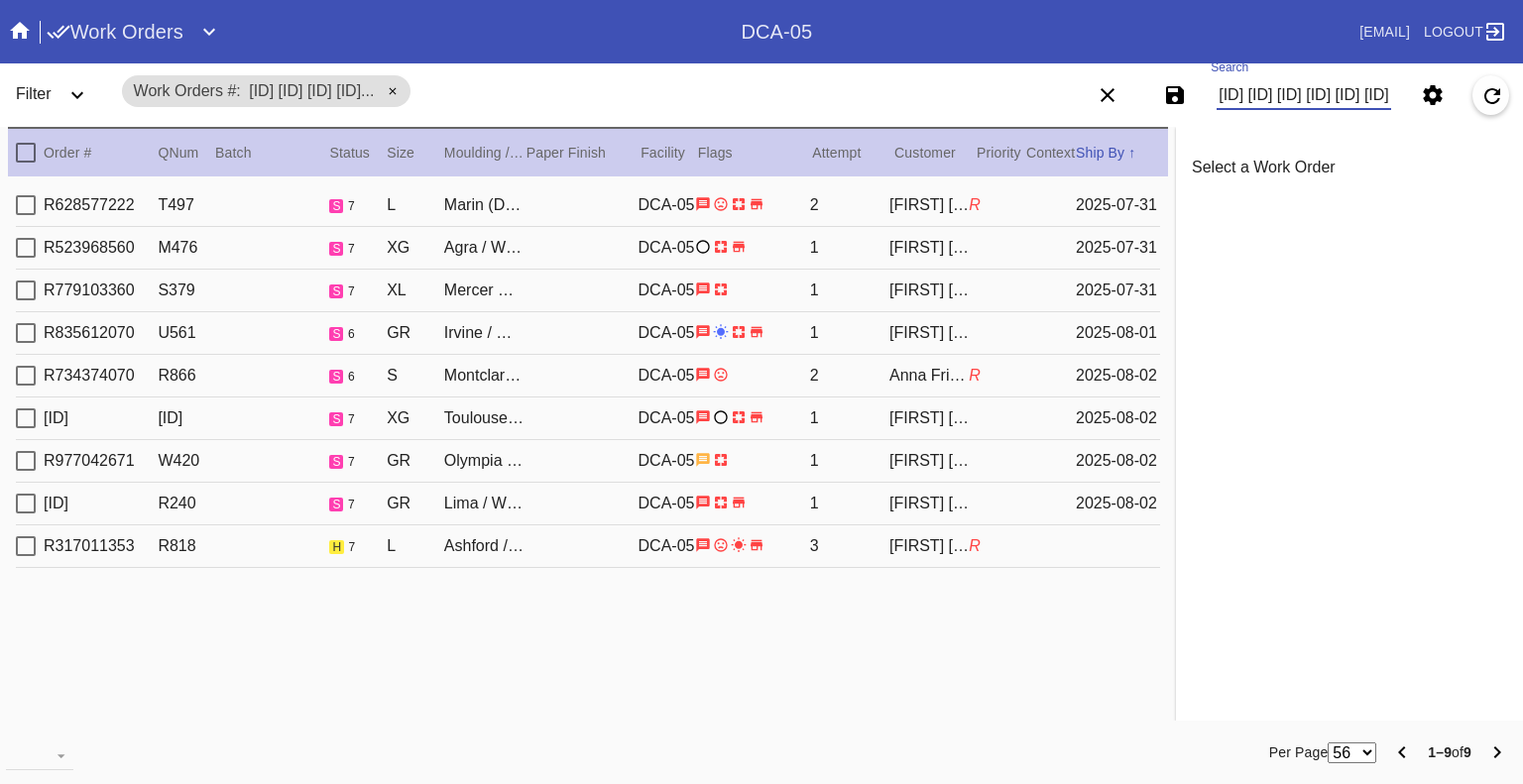 type on "W405947086823236 W630059751230543 W966300193511376 W109024678462726 W477388120573818 W423014838424948 W661373175098960 W462102267616241 W558101435702473" 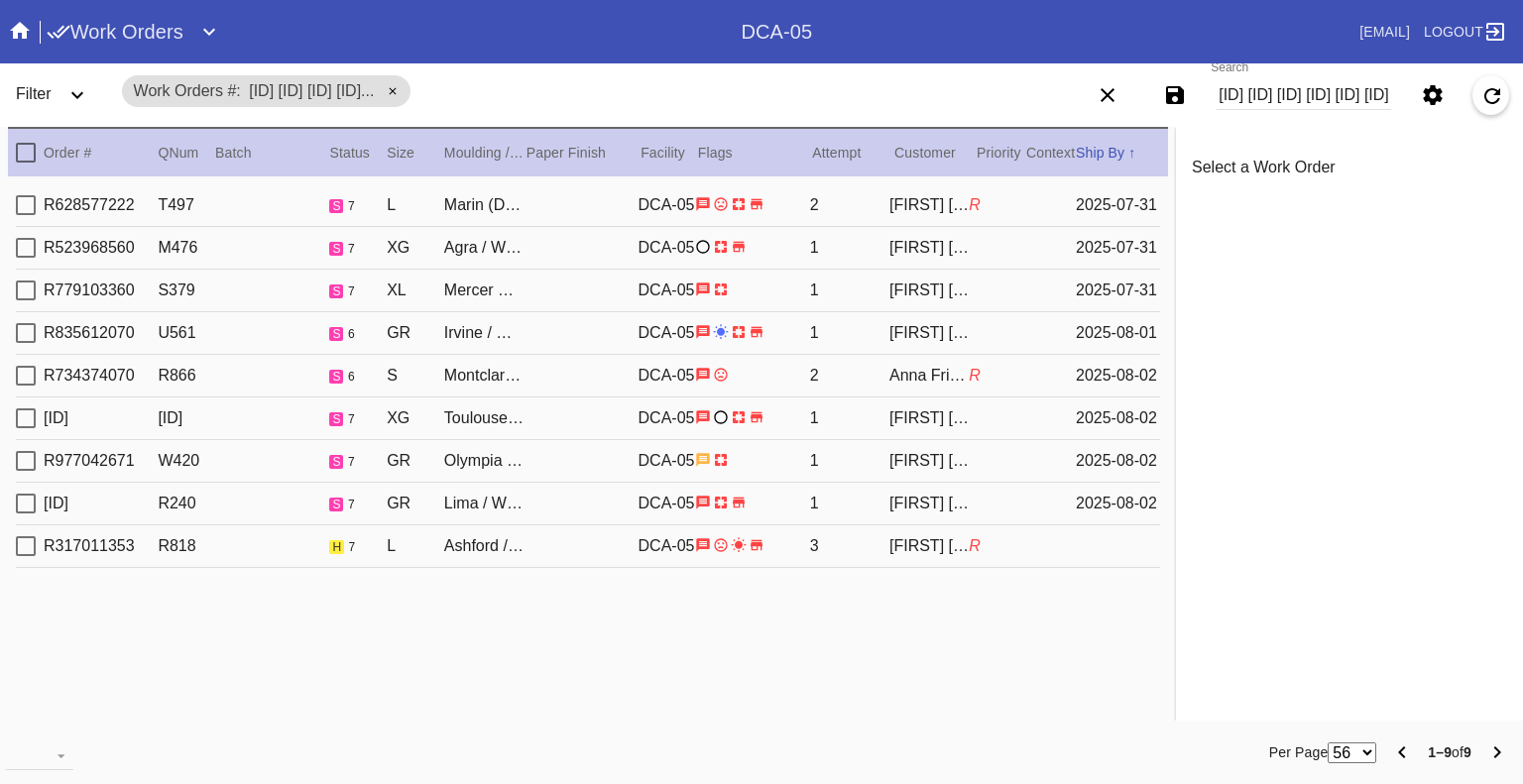 scroll, scrollTop: 0, scrollLeft: 0, axis: both 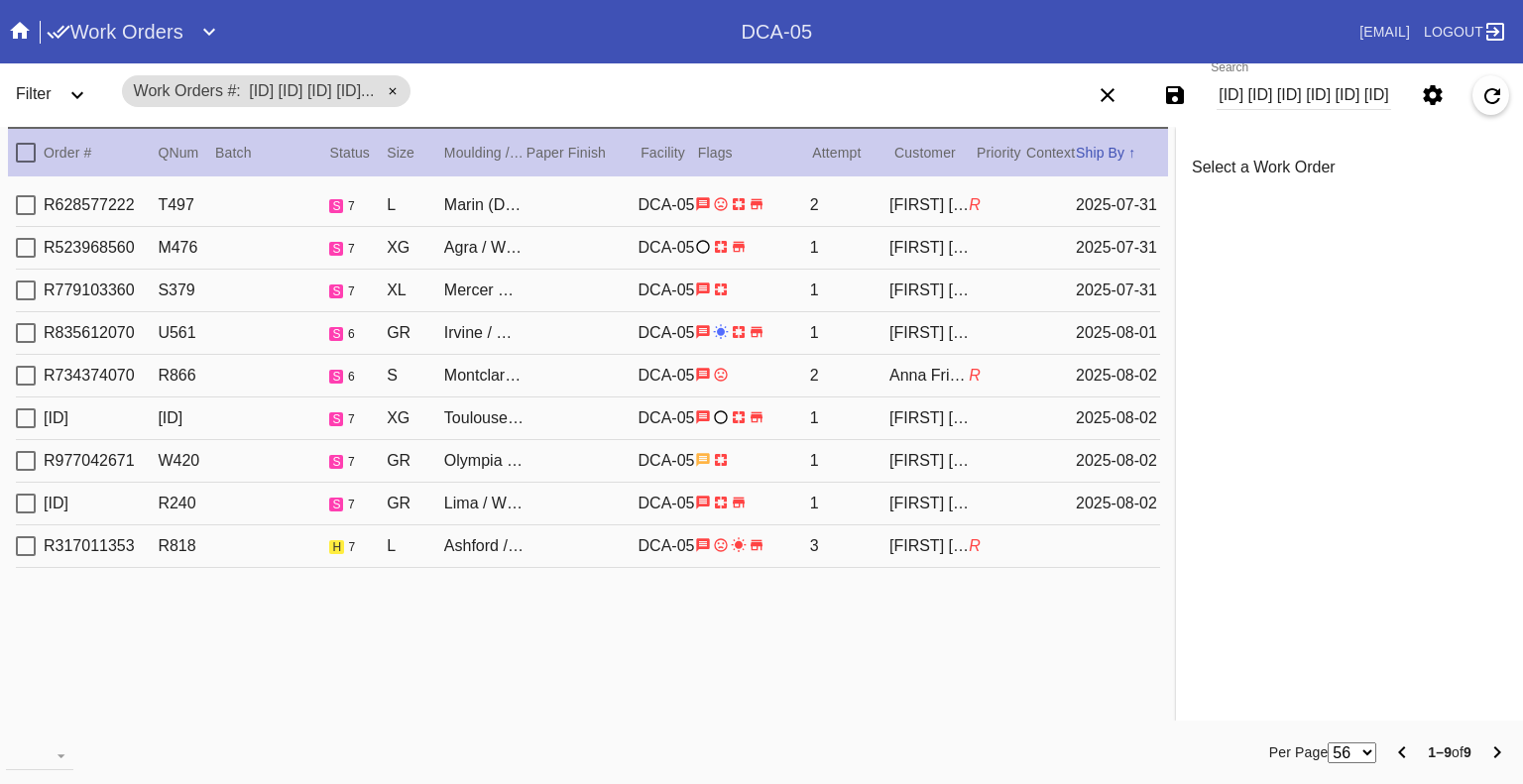 click 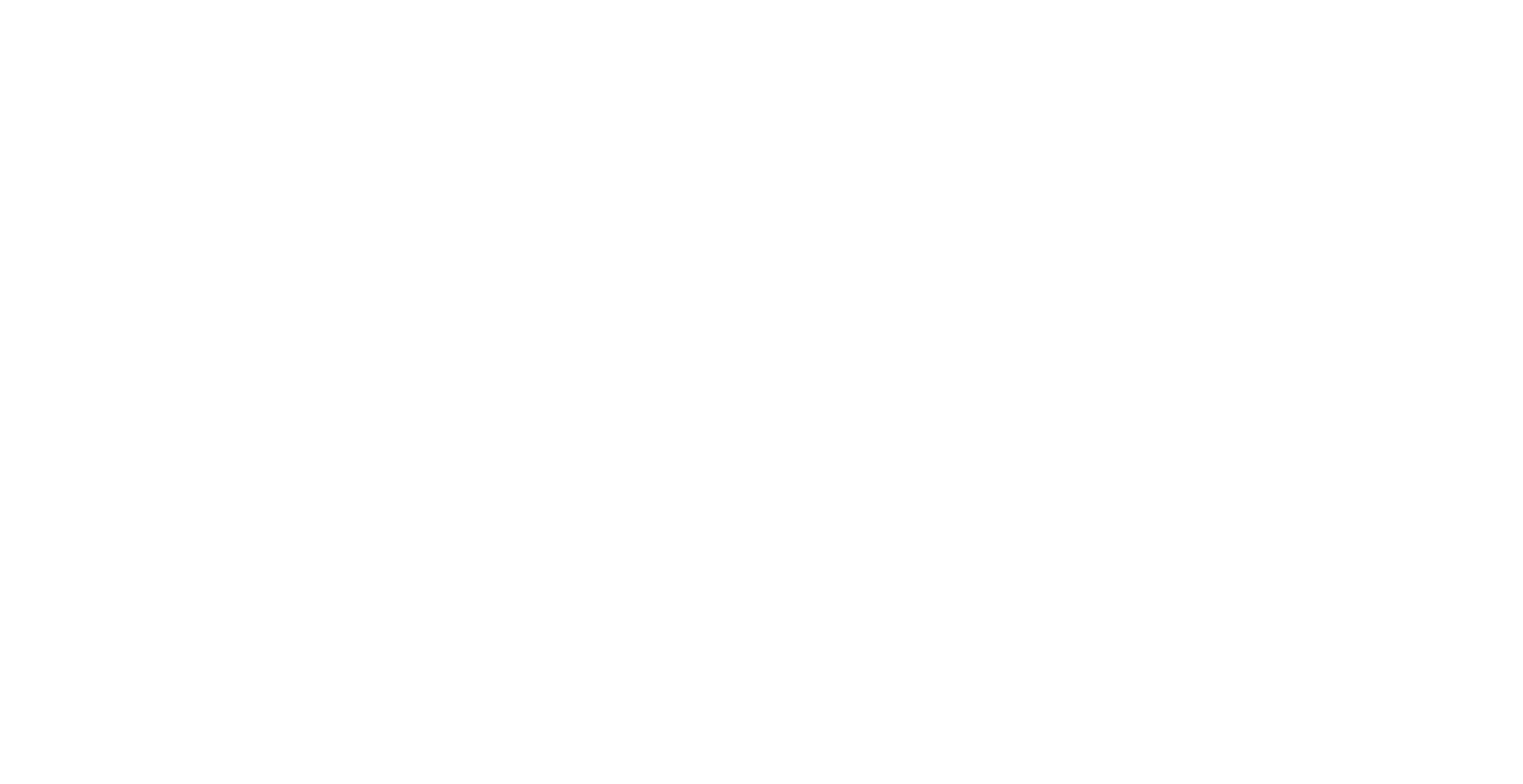 scroll, scrollTop: 0, scrollLeft: 0, axis: both 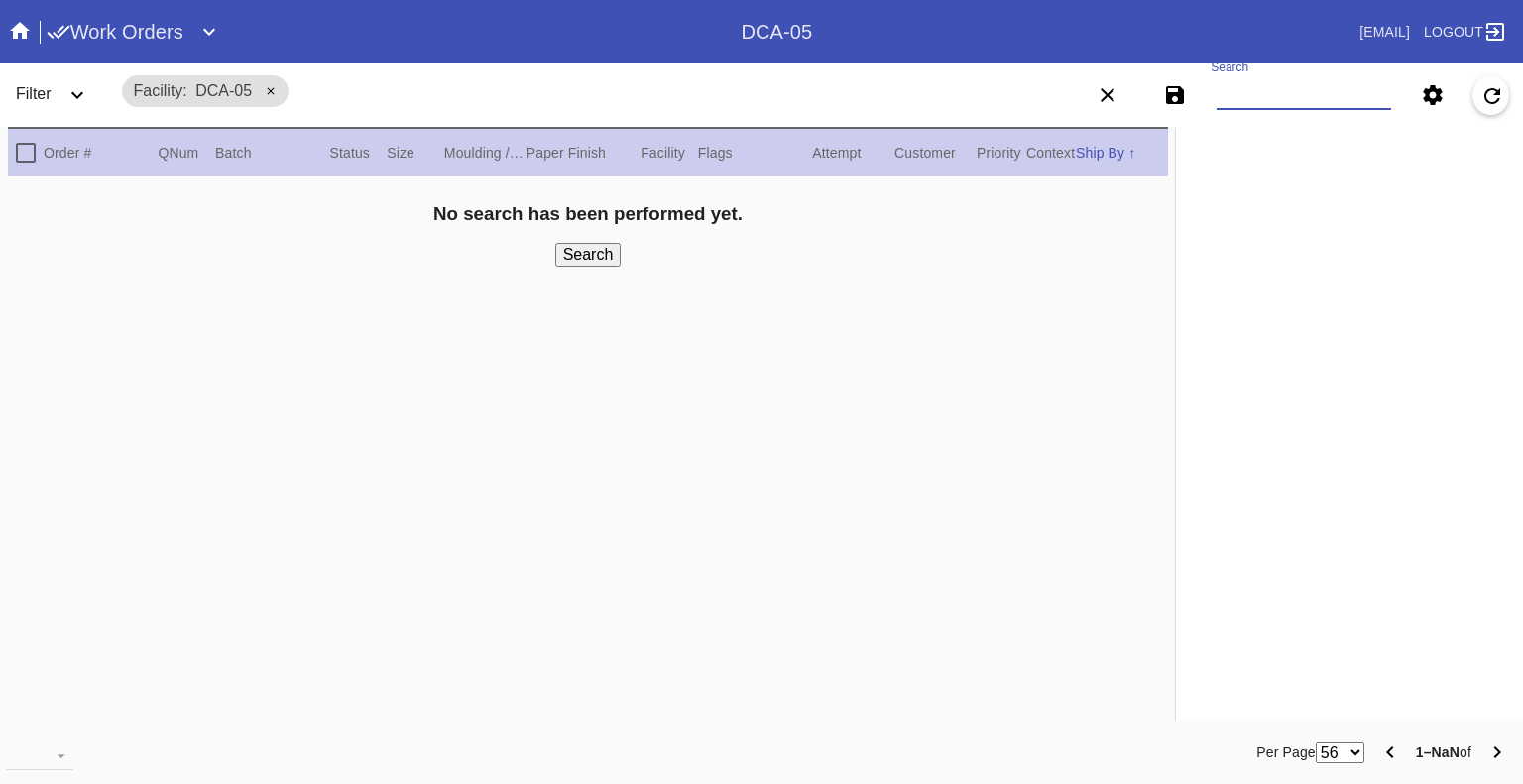 click on "Search" at bounding box center [1304, 95] 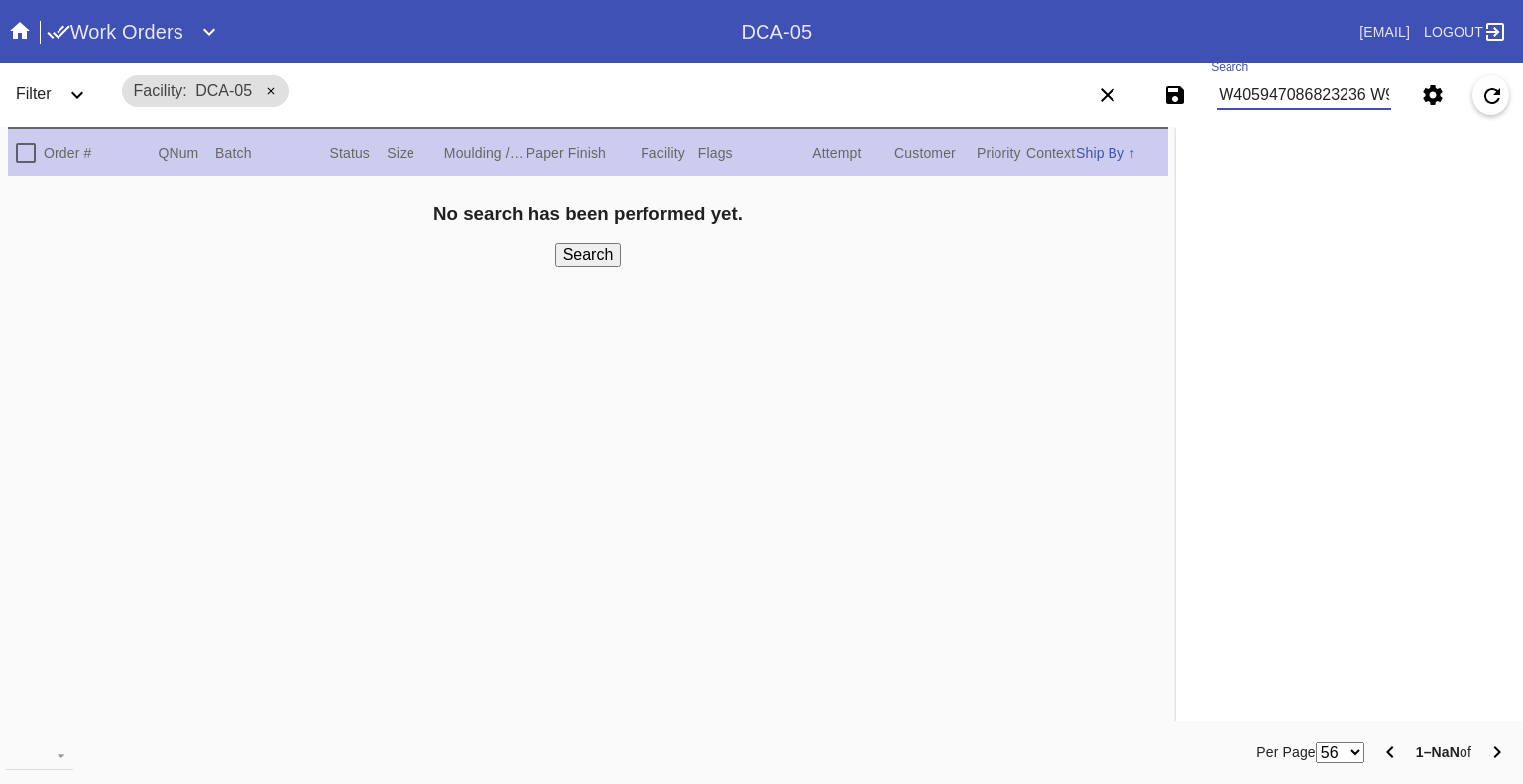 scroll, scrollTop: 0, scrollLeft: 886, axis: horizontal 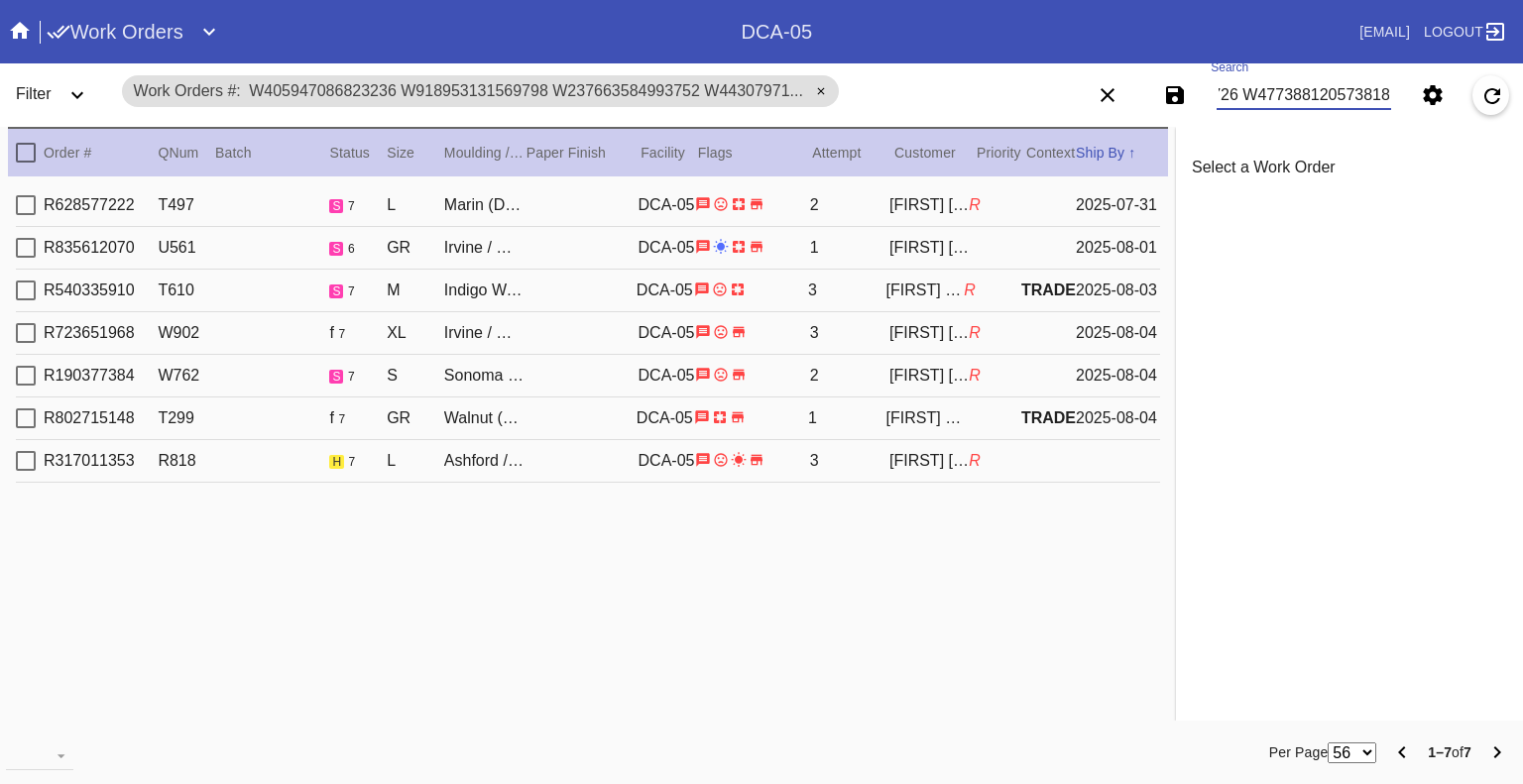 type on "W405947086823236 W918953131569798 W237663584993752 W443079714741710 W910029760356884 W109024678462726 W477388120573818" 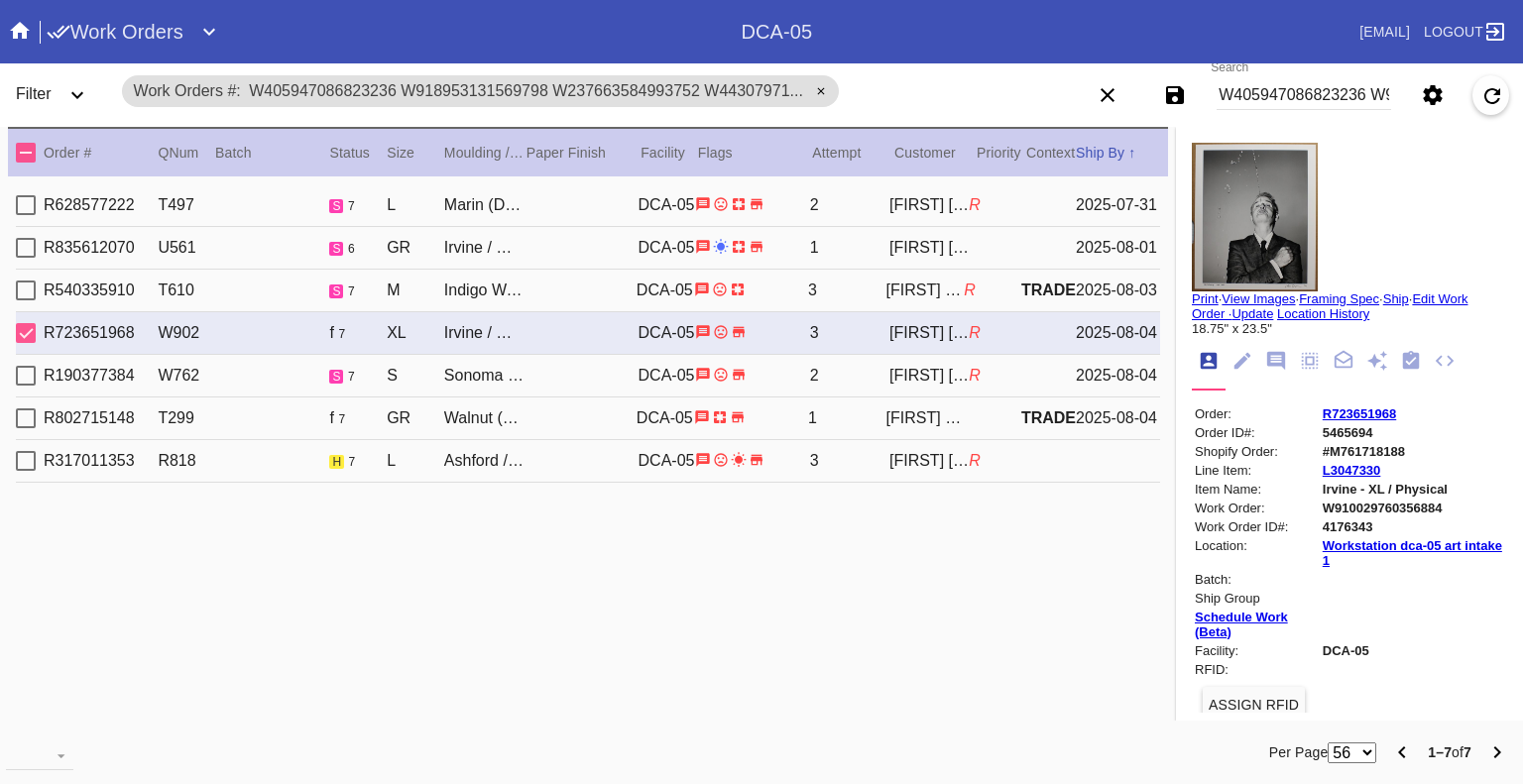 click at bounding box center [26, 333] 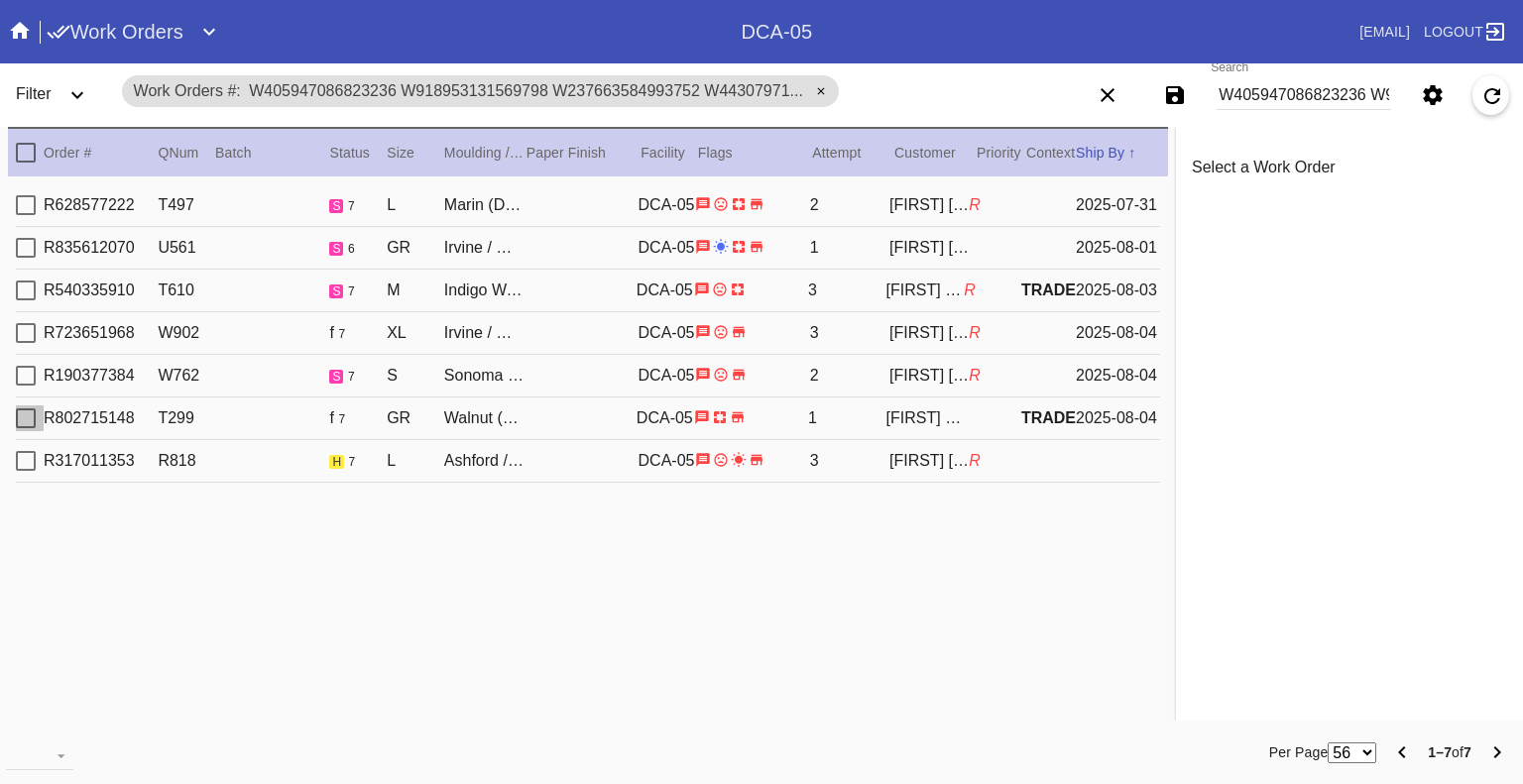 click at bounding box center [26, 418] 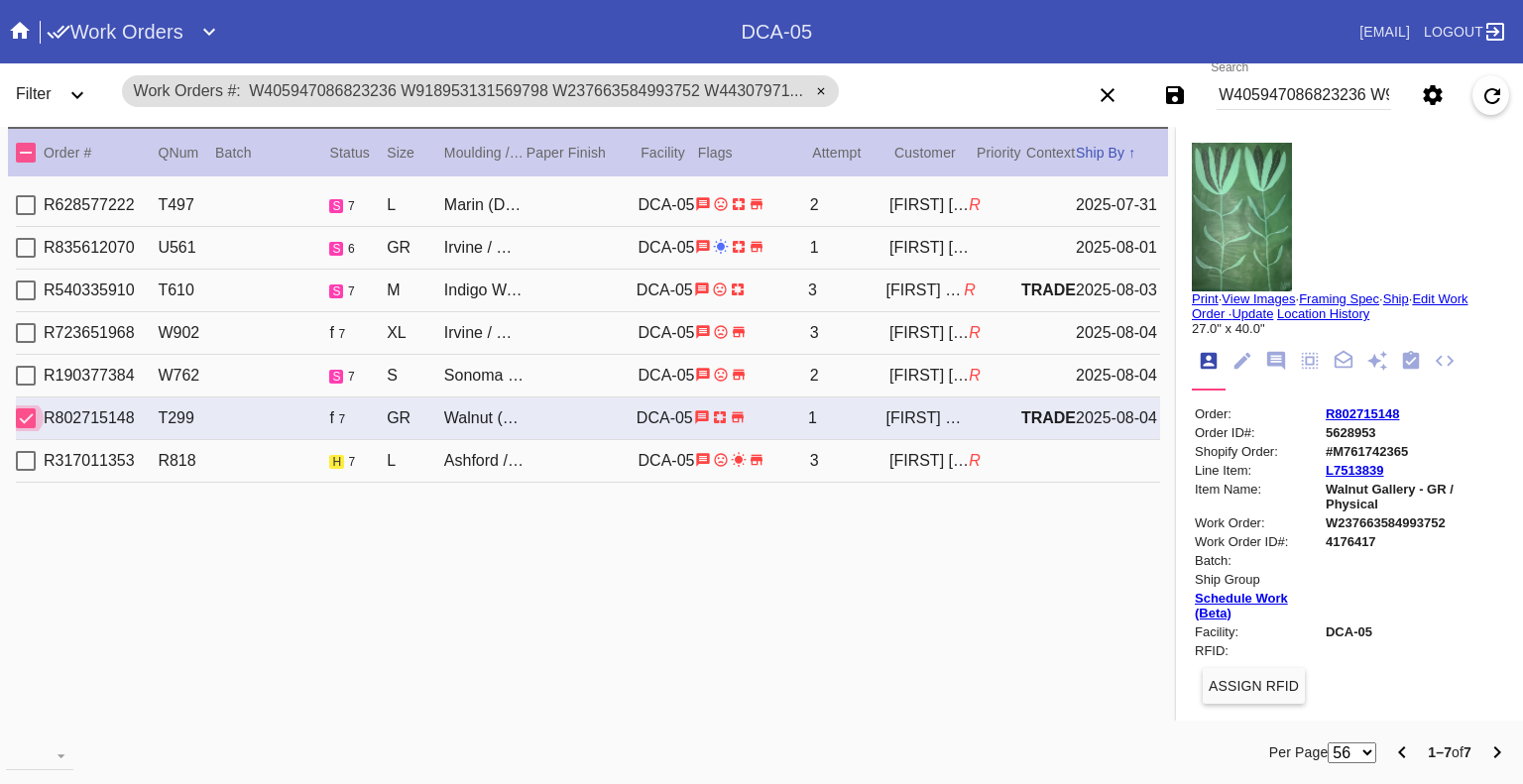 click at bounding box center [26, 418] 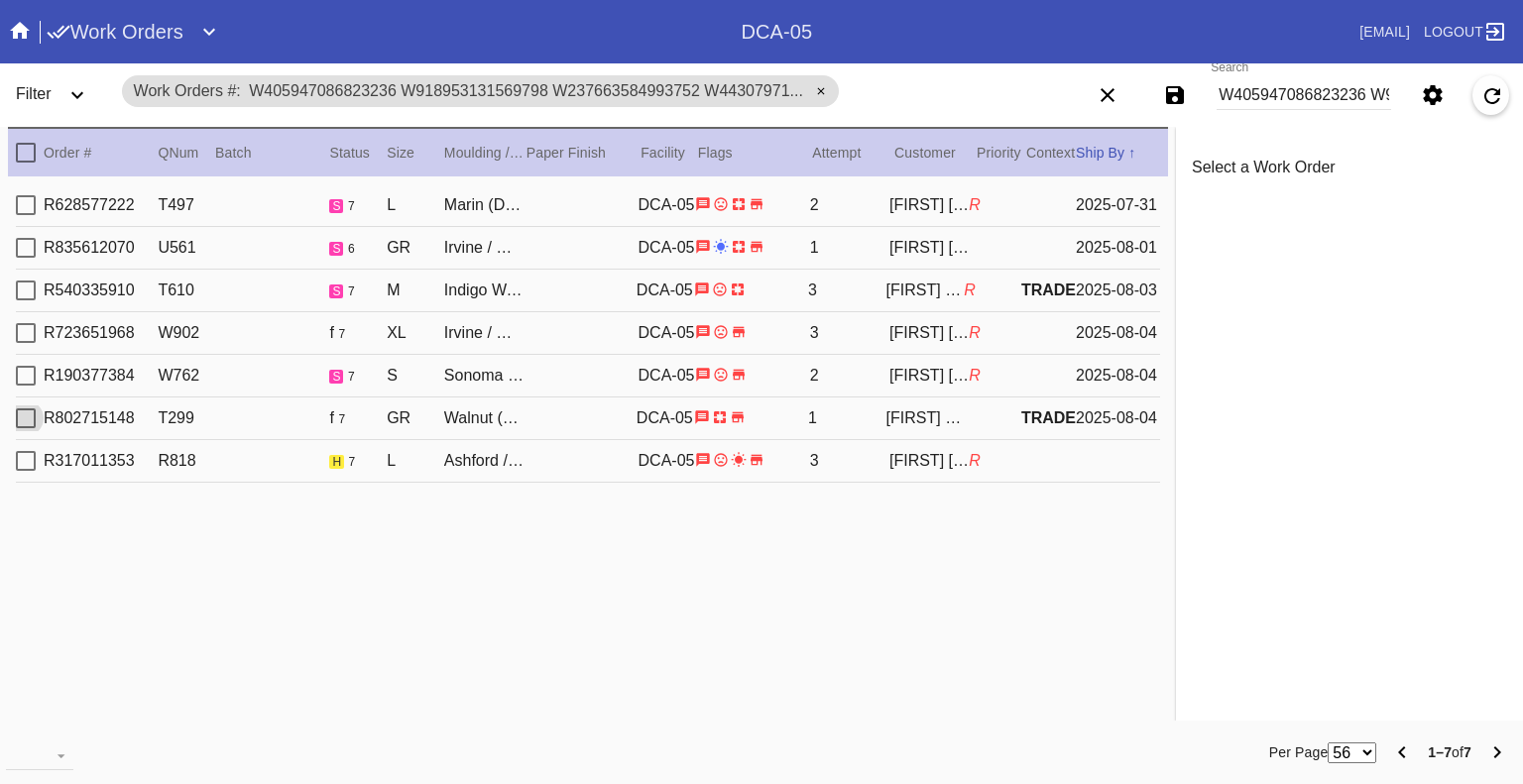 click at bounding box center [26, 333] 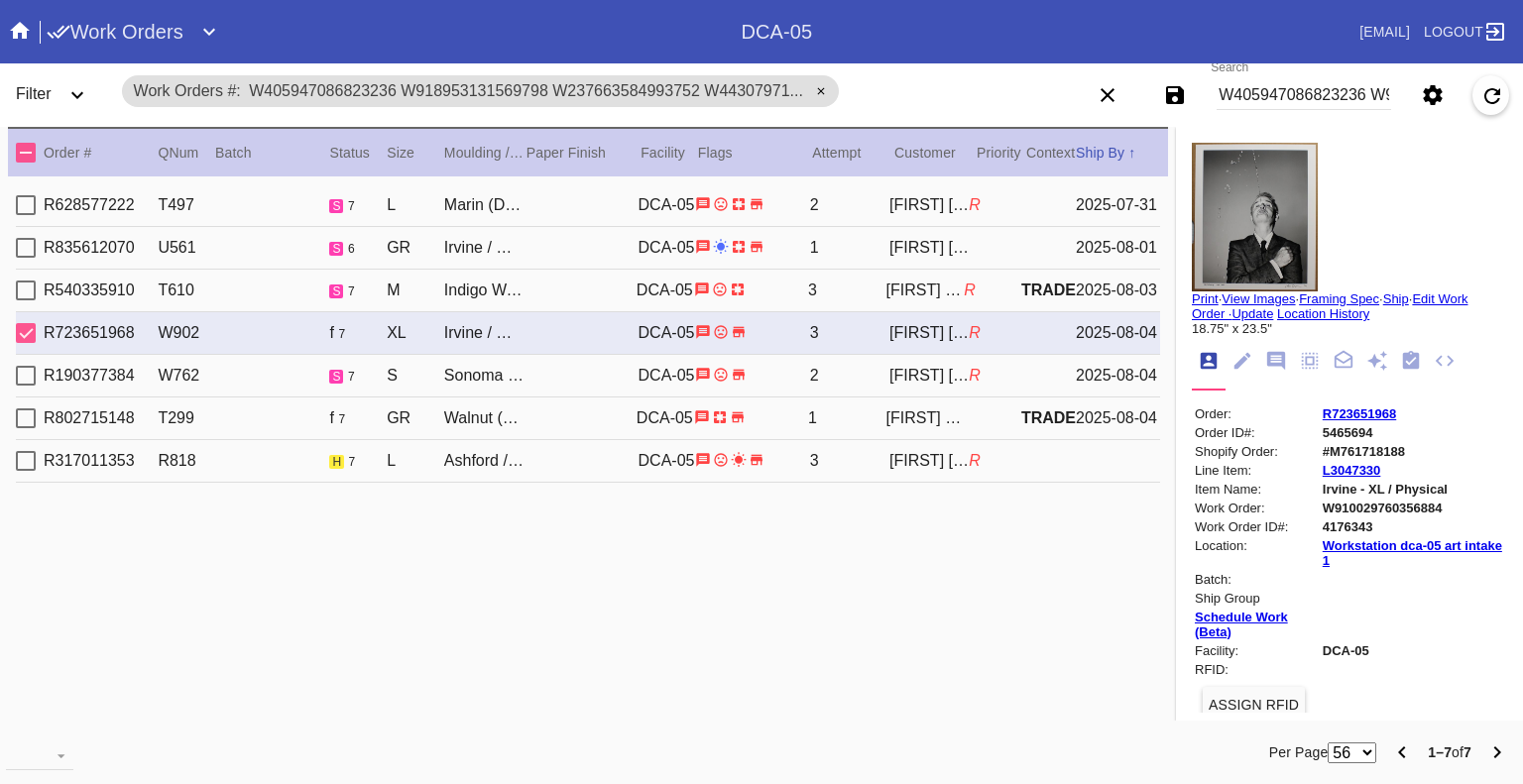click at bounding box center [26, 333] 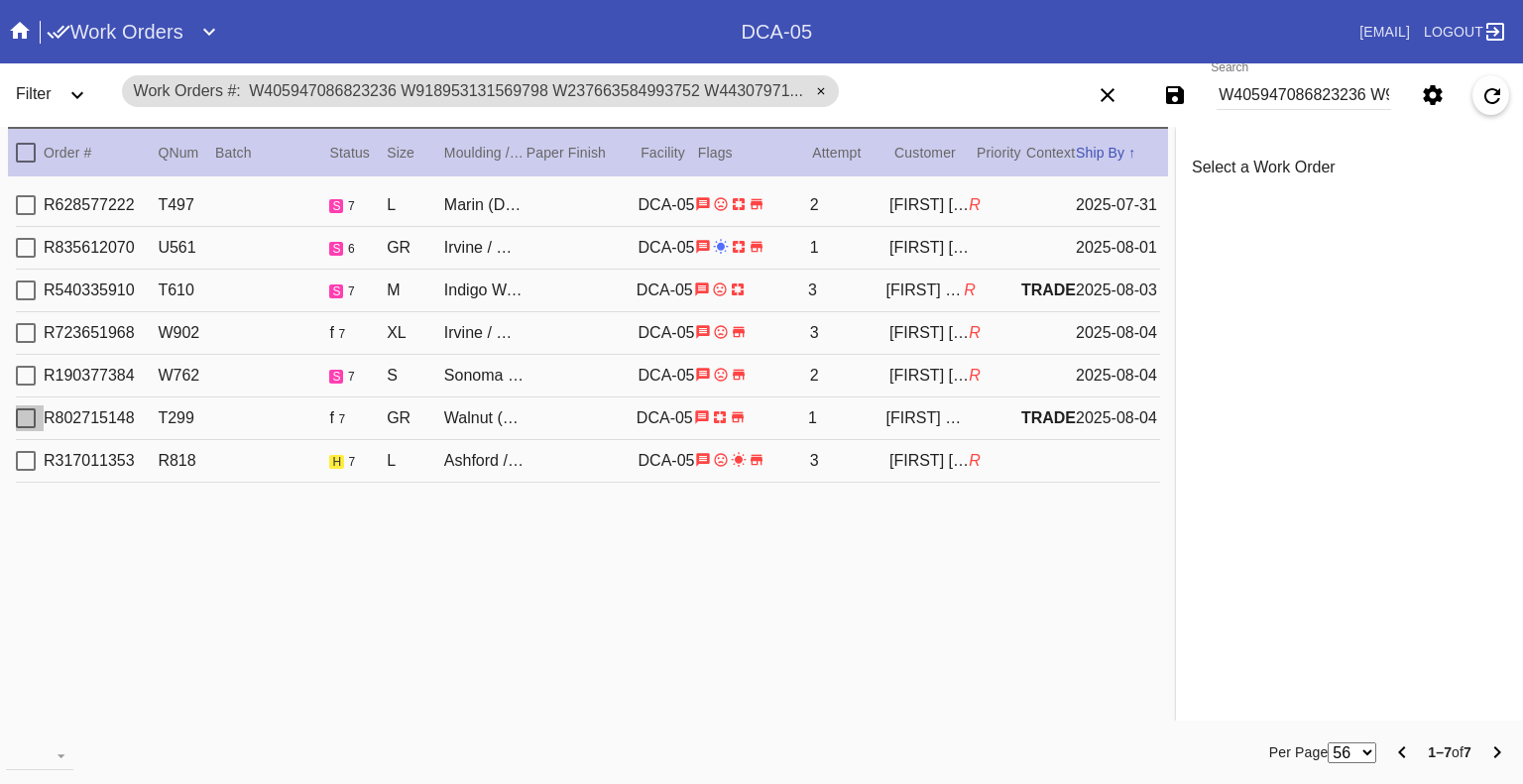 click at bounding box center [26, 418] 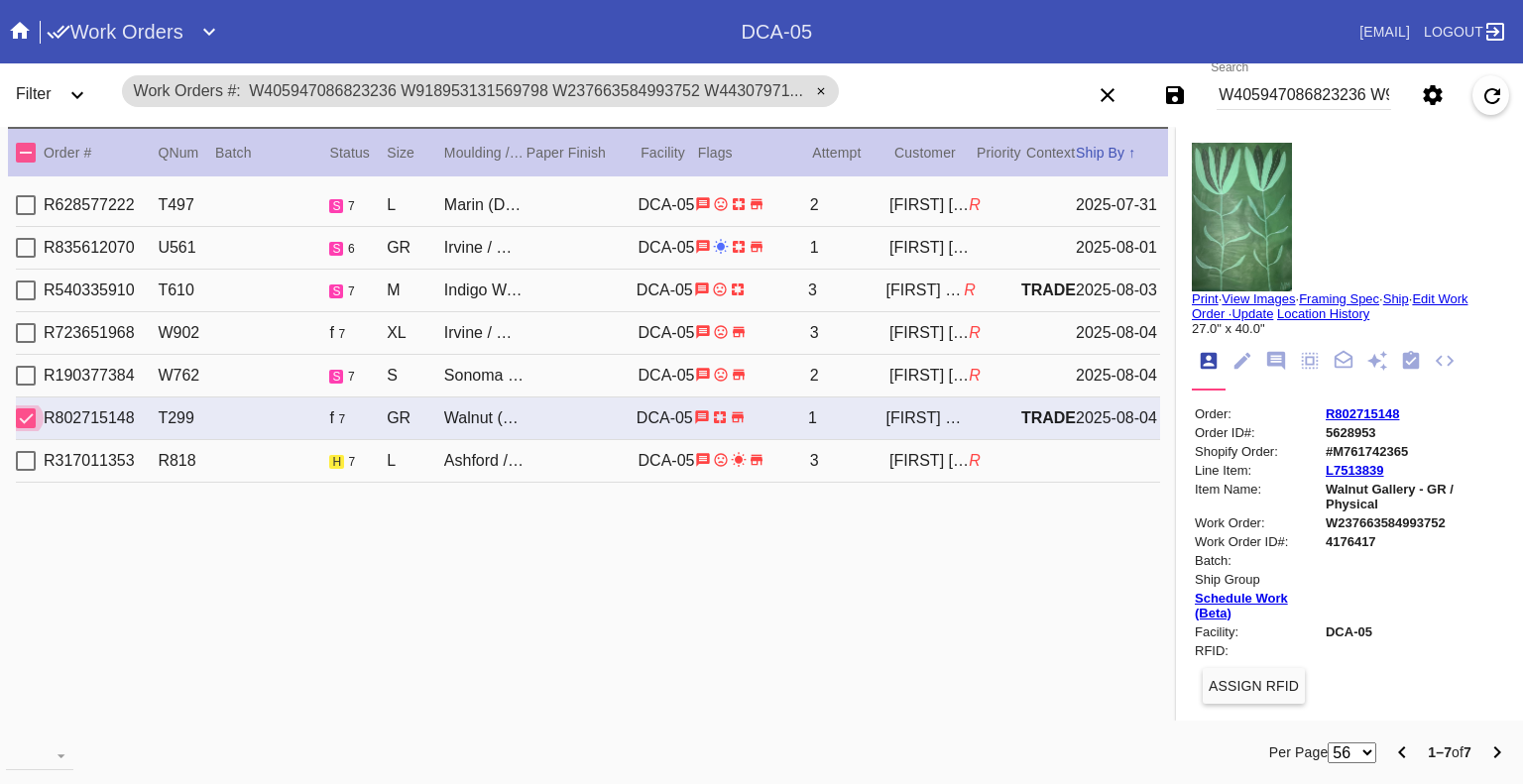 click on "R628577222 T497 s 7 L Marin (Deep) / White DCA-05 2 [FIRST] [LAST]
R
[DATE] R835612070 U561 s 6 GR [CITY] / White DCA-05 1 [FIRST] [LAST]
[DATE] R540335910 T610 s 7 M Indigo Walnut Round / White DCA-05 3 [FIRST] [LAST]
R
TRADE [DATE] R723651968 W902 f 7 XL [CITY] / Warm White - 8 Ply DCA-05 3 [FIRST] [LAST]
R
[DATE] R190377384 W762 s 7 S Sonoma / Chai DCA-05 2 [FIRST] [LAST]
R
[DATE] R802715148 T299 f 7 GR Walnut (Gallery) / White DCA-05 1 [FIRST] [LAST]
TRADE [DATE] R317011353 R818 h 7 L Ashford / Navy DCA-05 3 [FIRST] [LAST]
R" at bounding box center (588, 451) 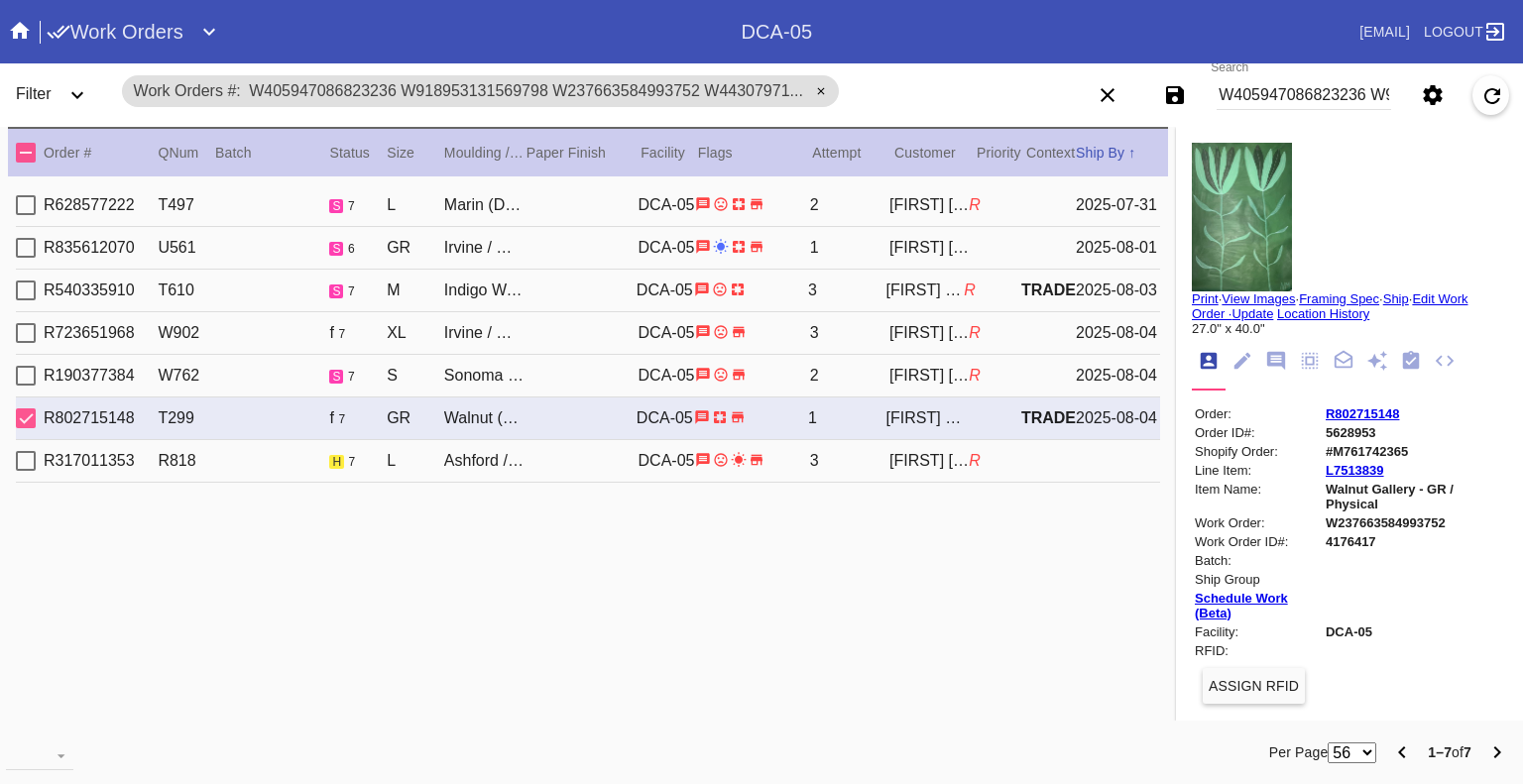 click on "W405947086823236 W918953131569798 W237663584993752 W443079714741710 W910029760356884 W109024678462726 W477388120573818" at bounding box center (1304, 95) 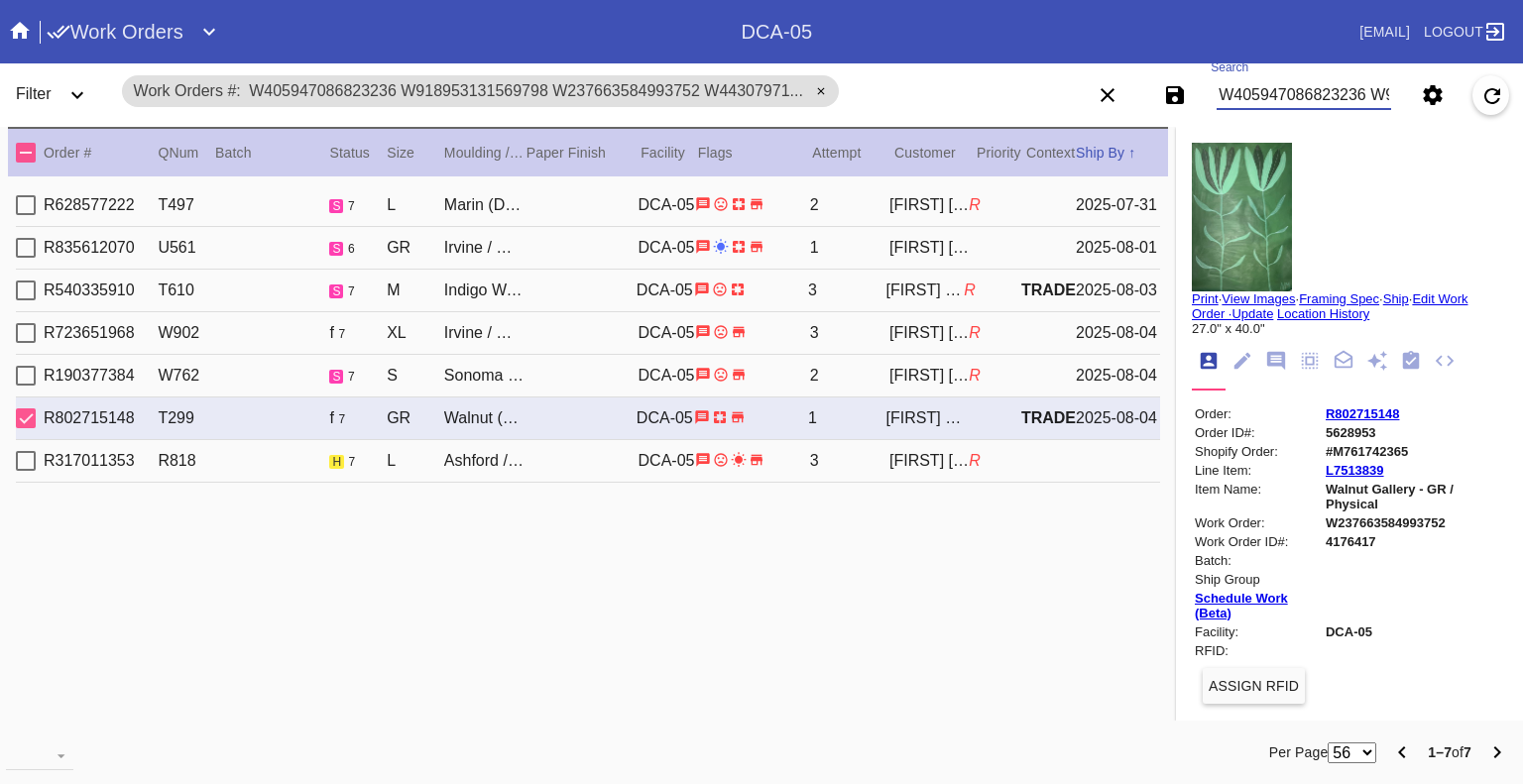 click on "W405947086823236 W918953131569798 W237663584993752 W443079714741710 W910029760356884 W109024678462726 W477388120573818" at bounding box center (1304, 95) 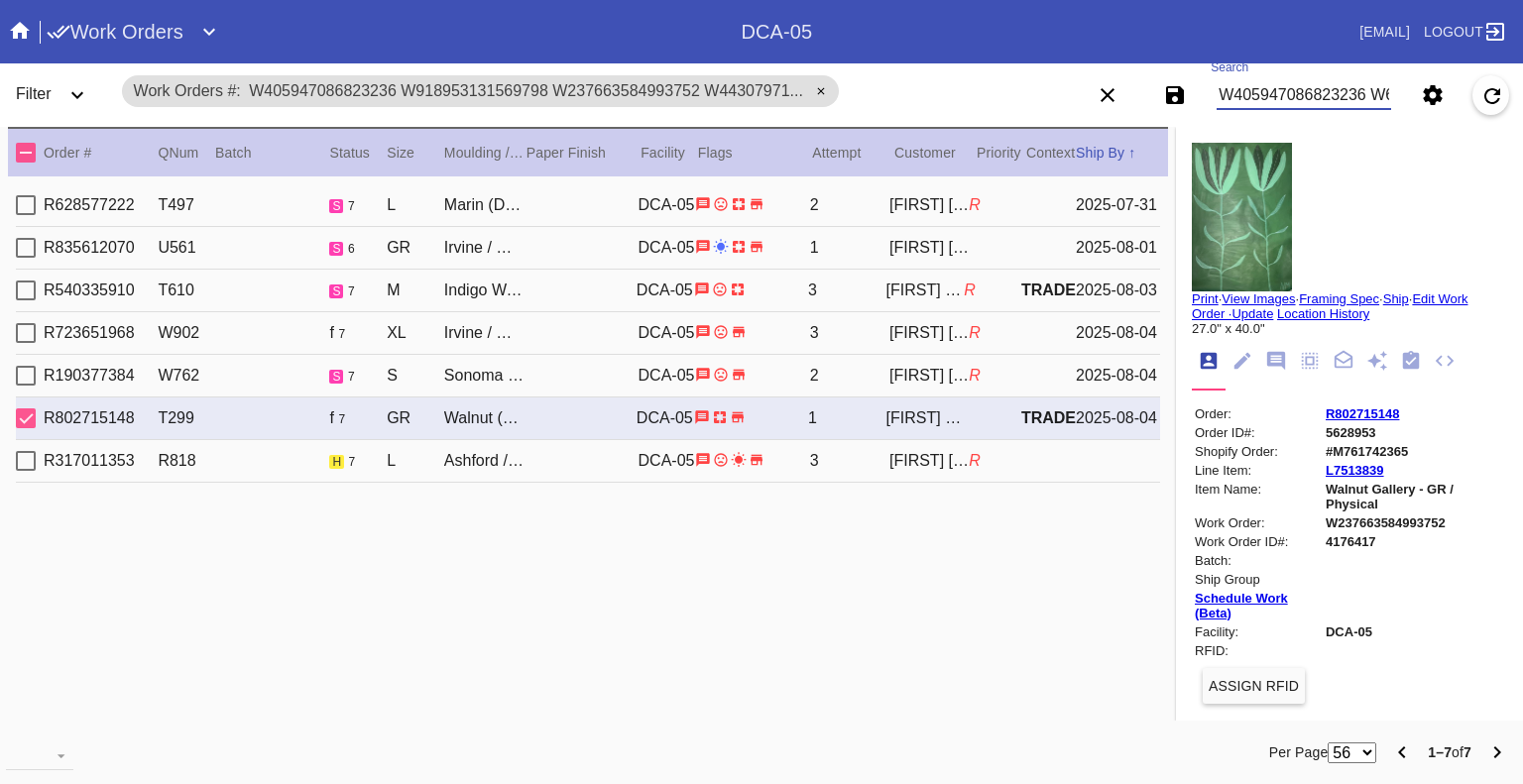 scroll, scrollTop: 0, scrollLeft: 1037, axis: horizontal 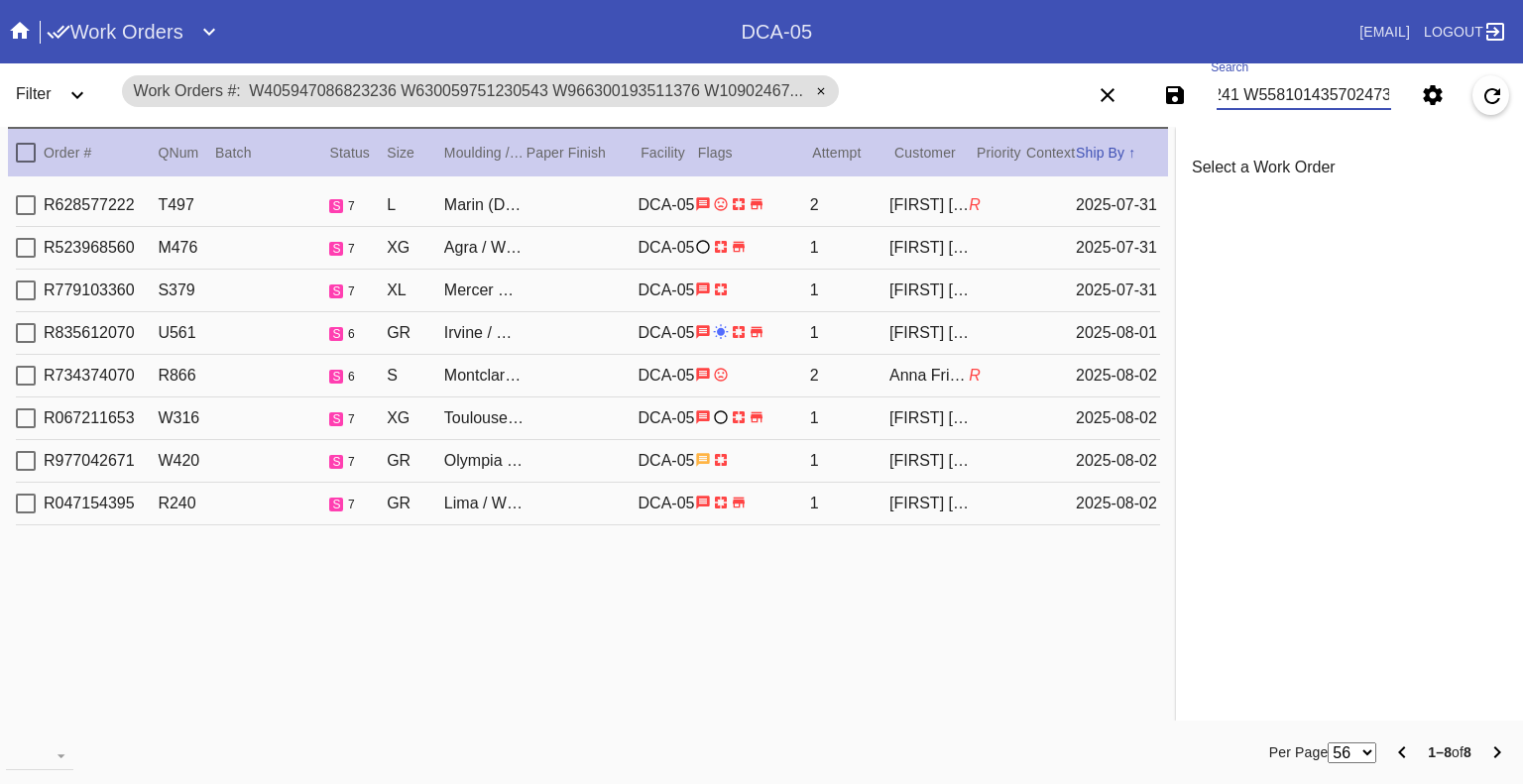type on "W405947086823236 W630059751230543 W966300193511376 W109024678462726 W423014838424948 W661373175098960 W462102267616241 W558101435702473" 